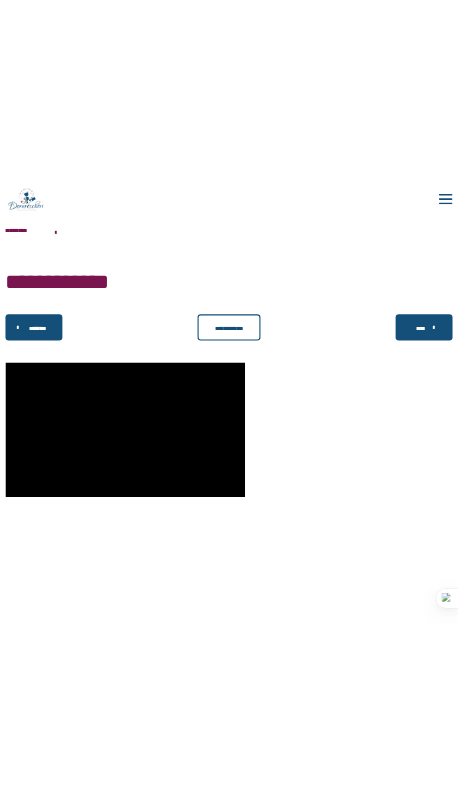 scroll, scrollTop: 493, scrollLeft: 0, axis: vertical 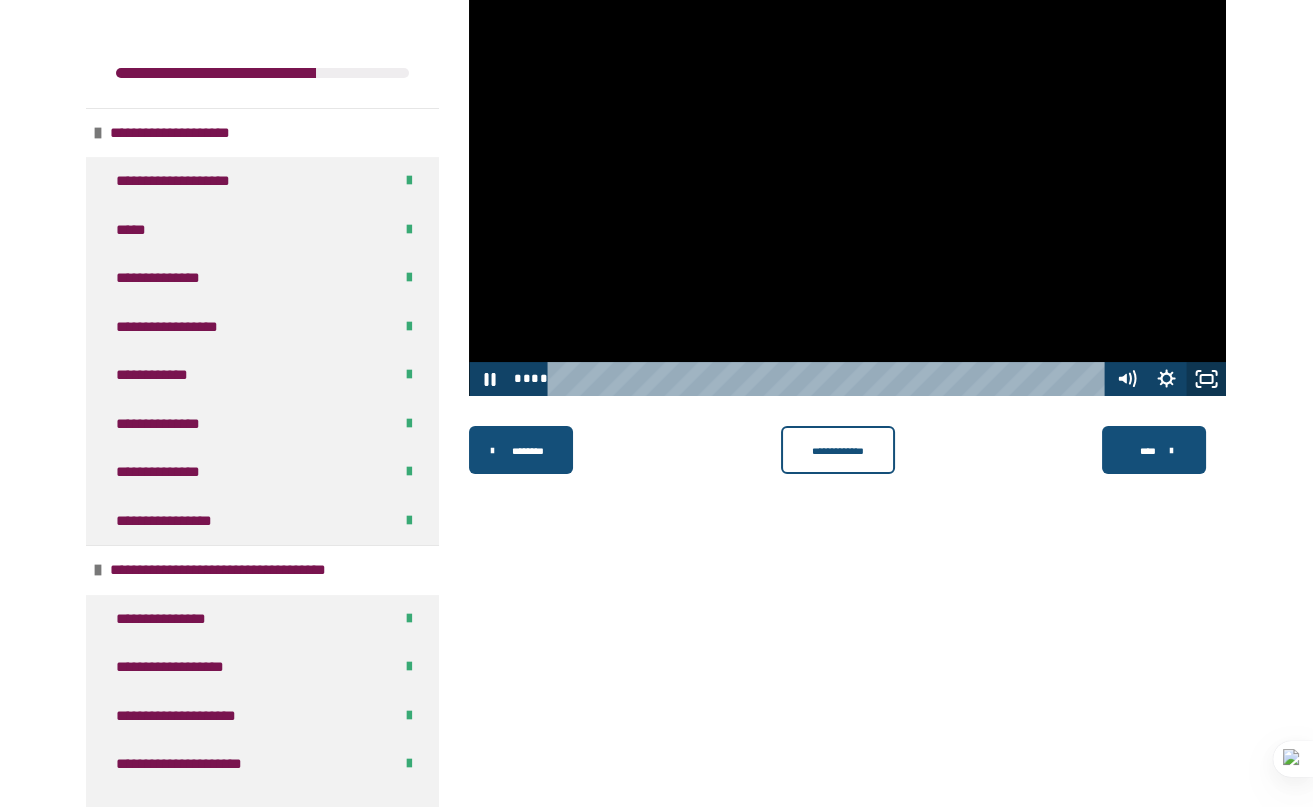 click 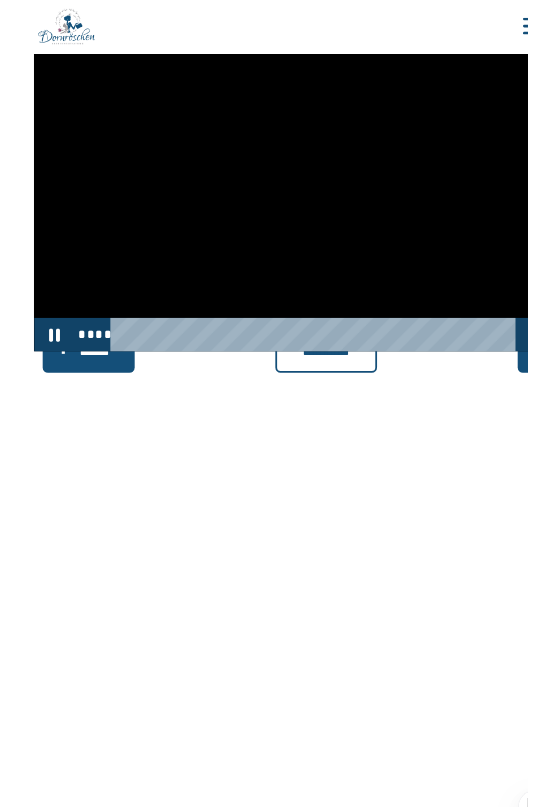 scroll, scrollTop: 493, scrollLeft: 0, axis: vertical 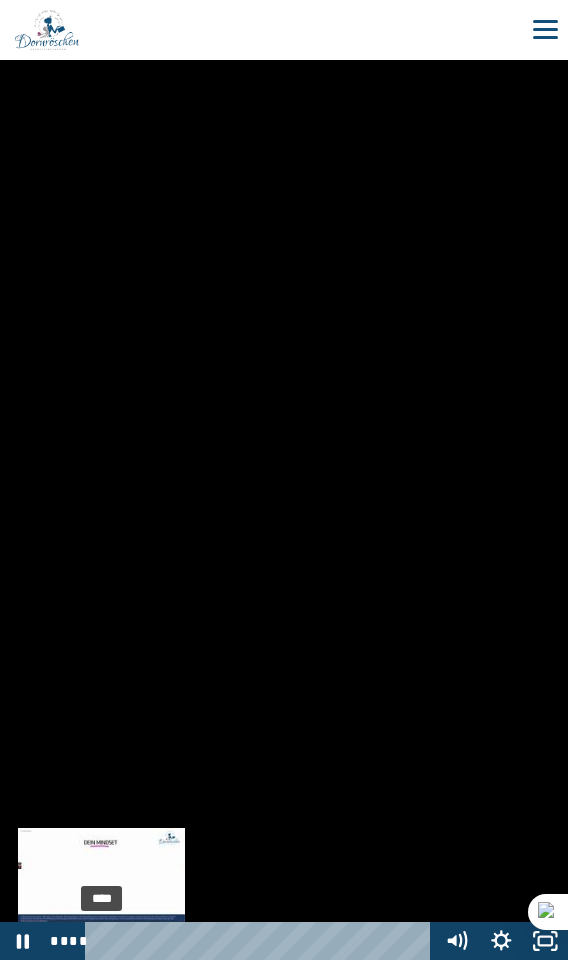 click on "****" at bounding box center [262, 941] 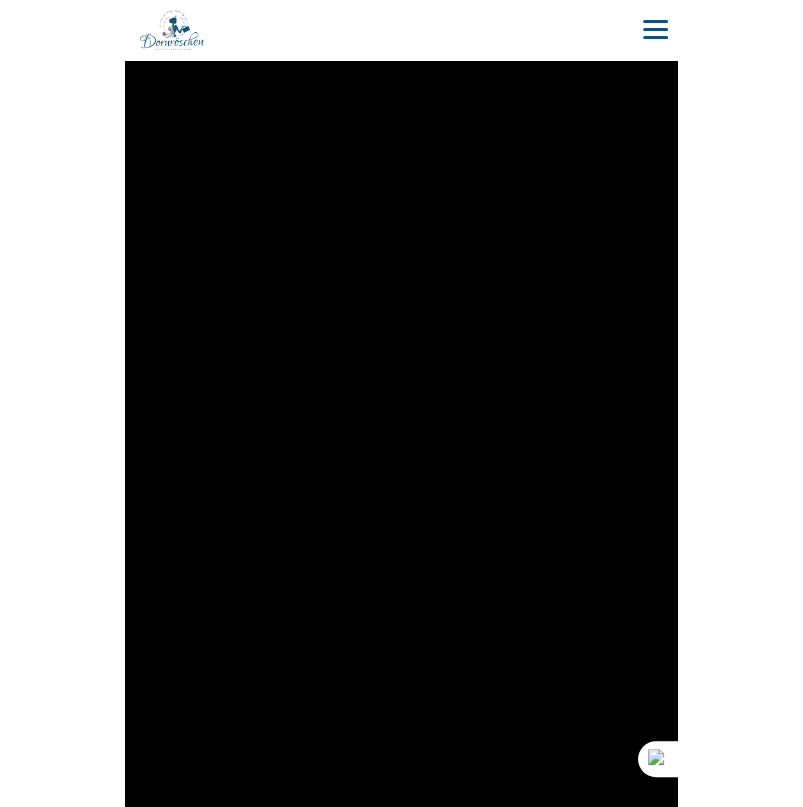 scroll, scrollTop: 352, scrollLeft: 0, axis: vertical 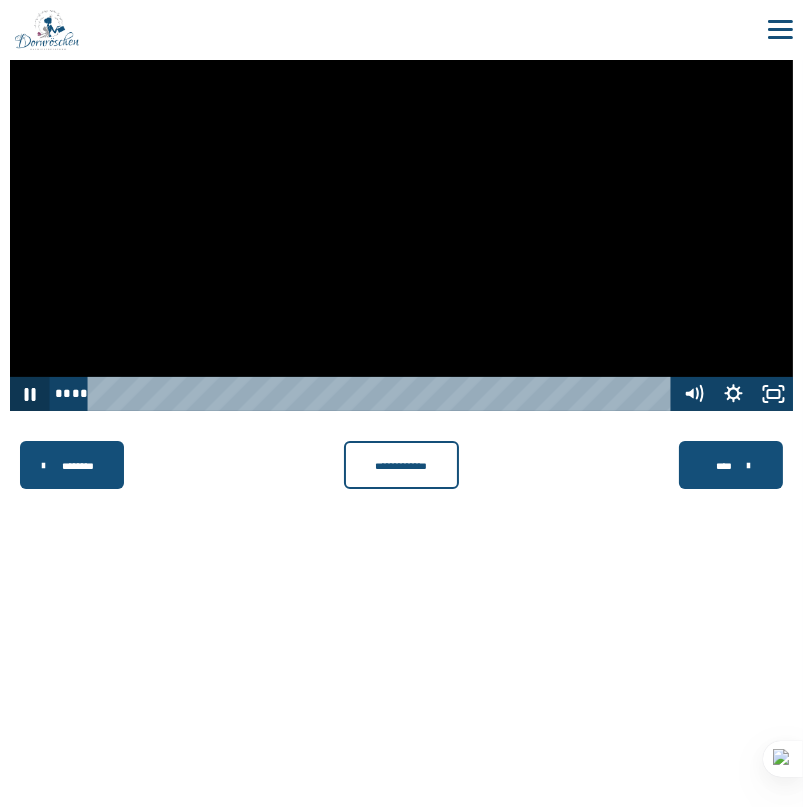 click 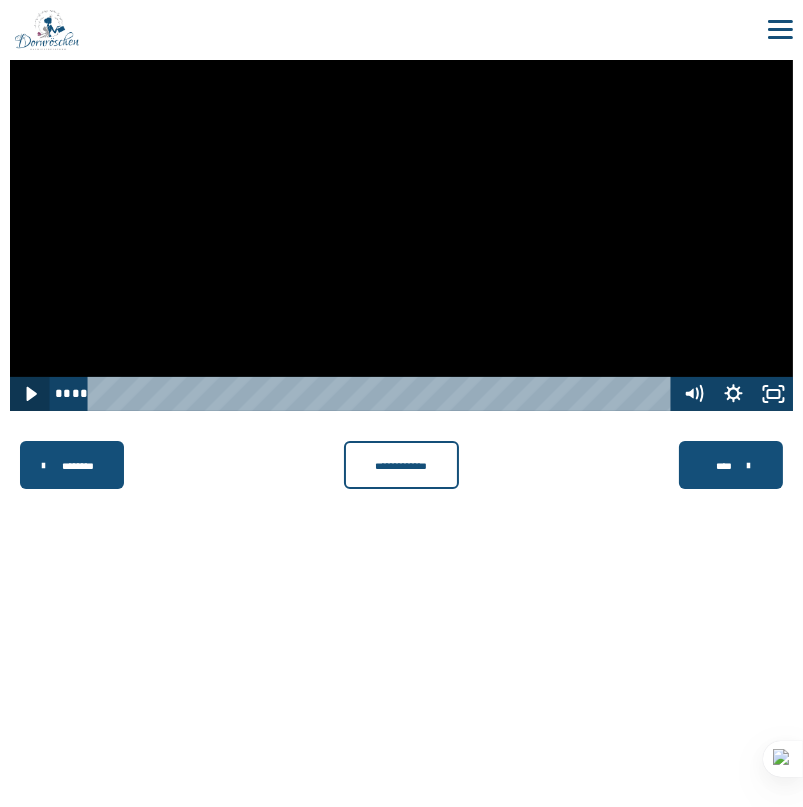 click 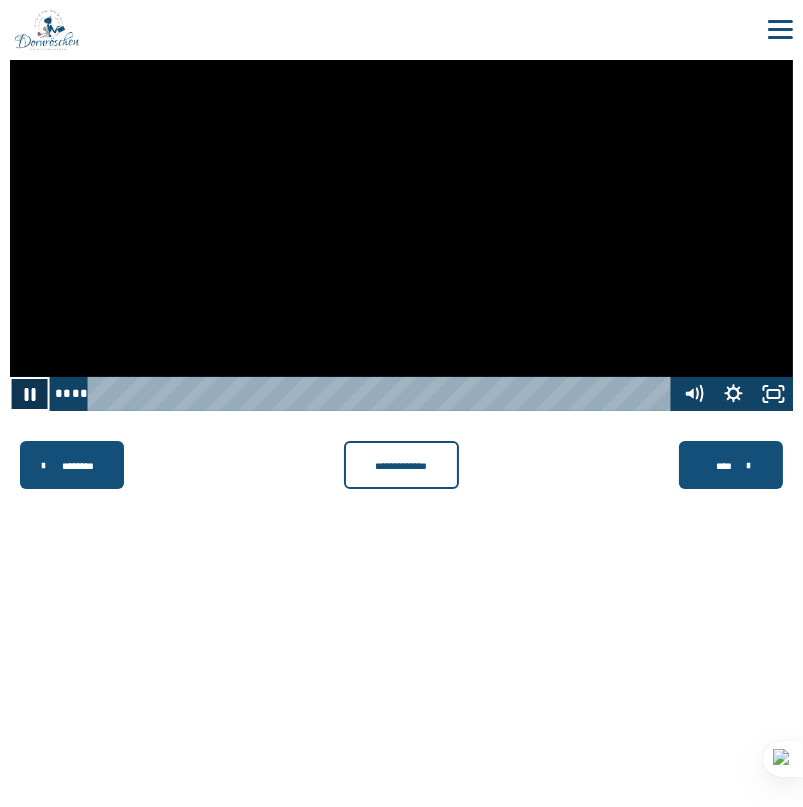 click 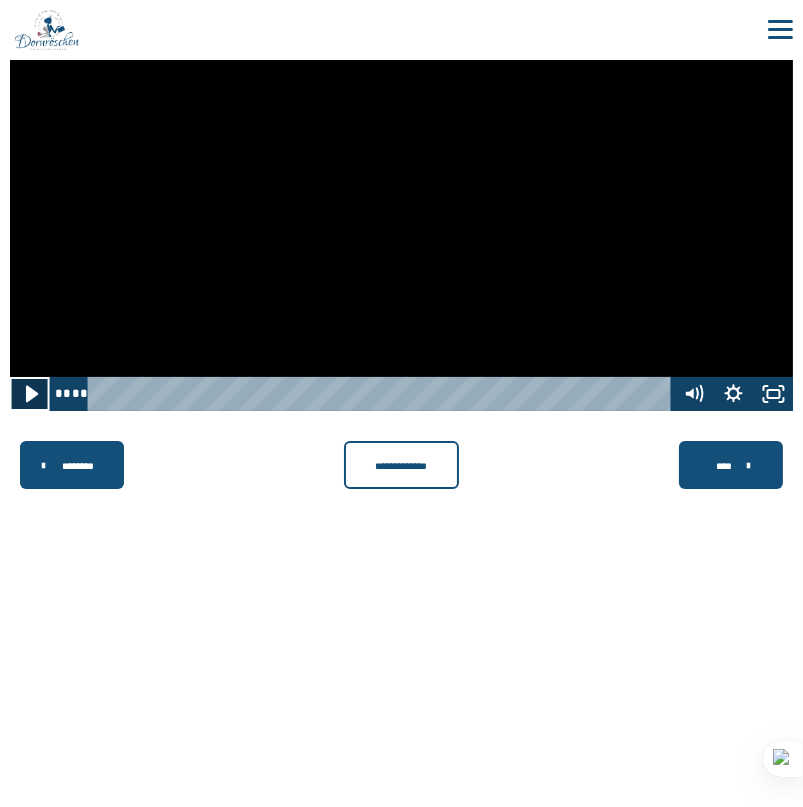 click 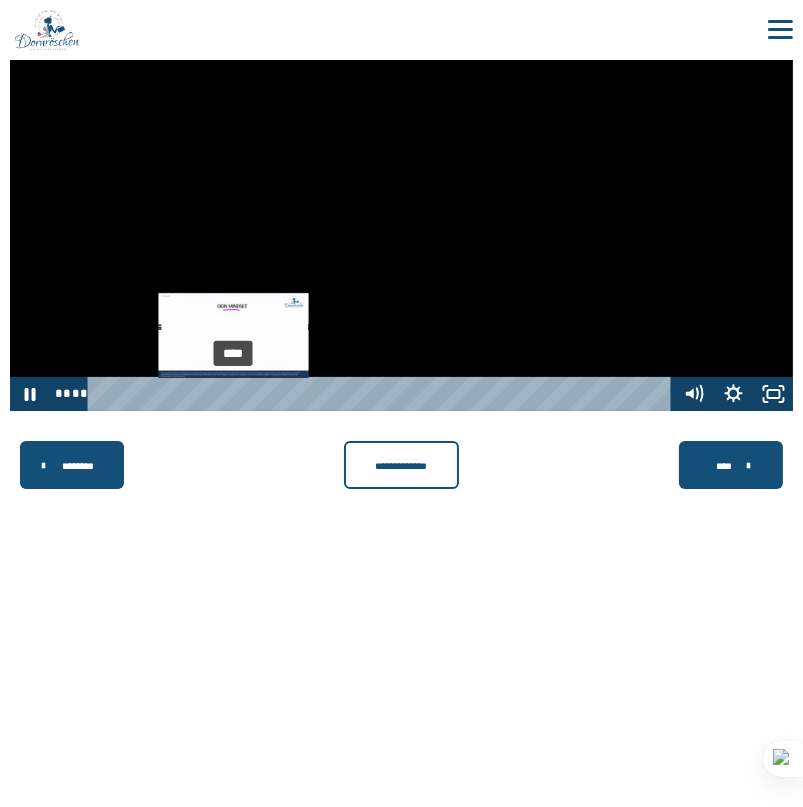 click on "****" at bounding box center (383, 394) 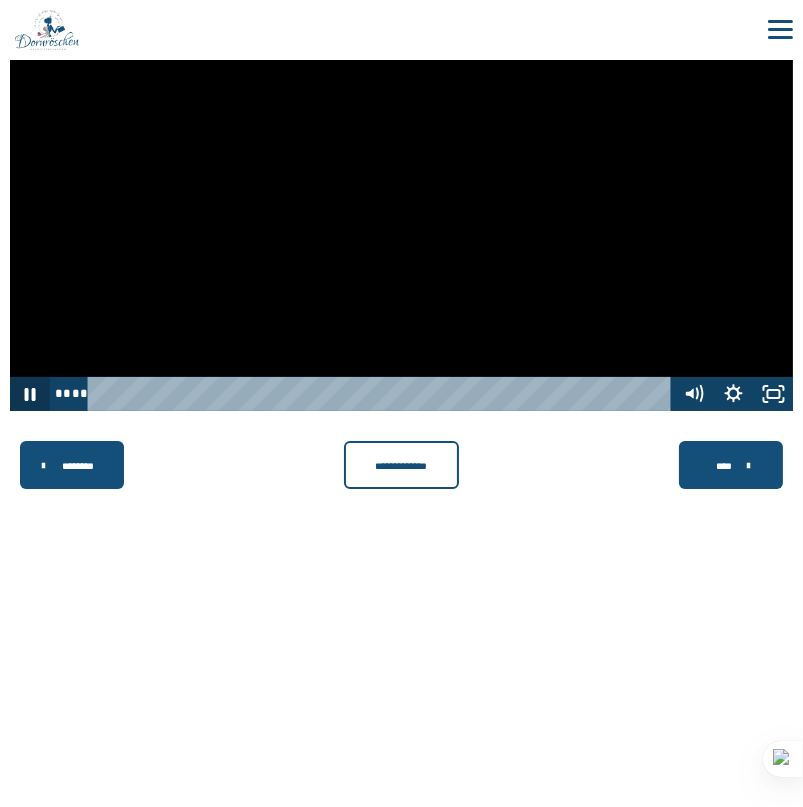 click 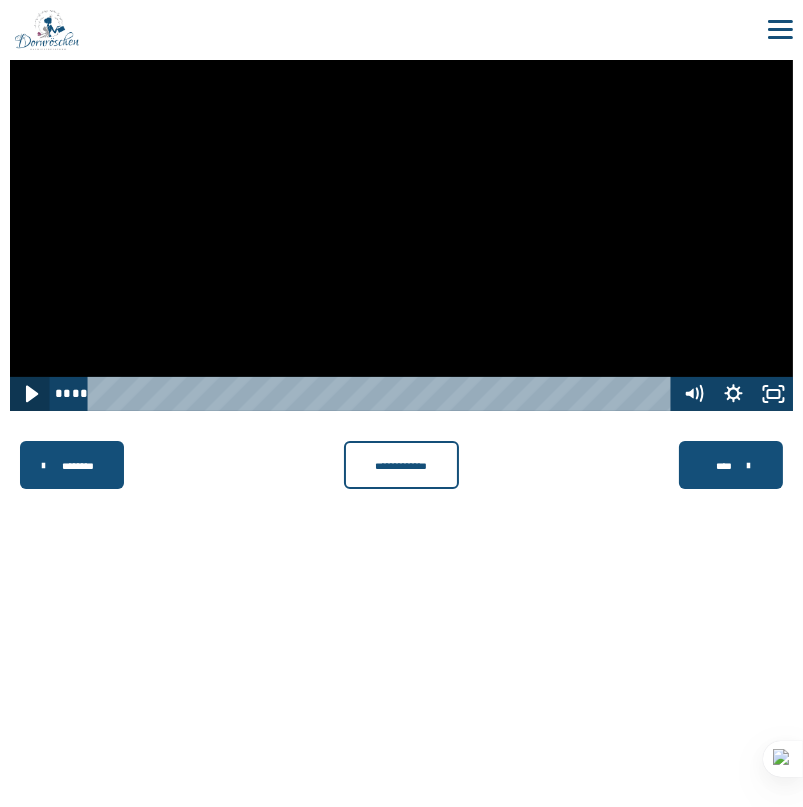 click 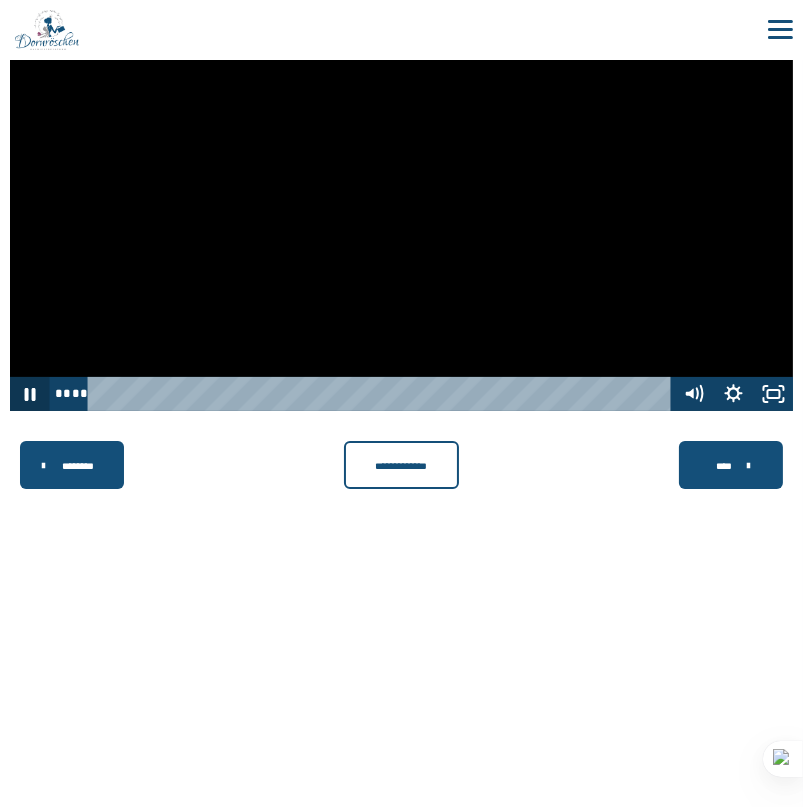 click 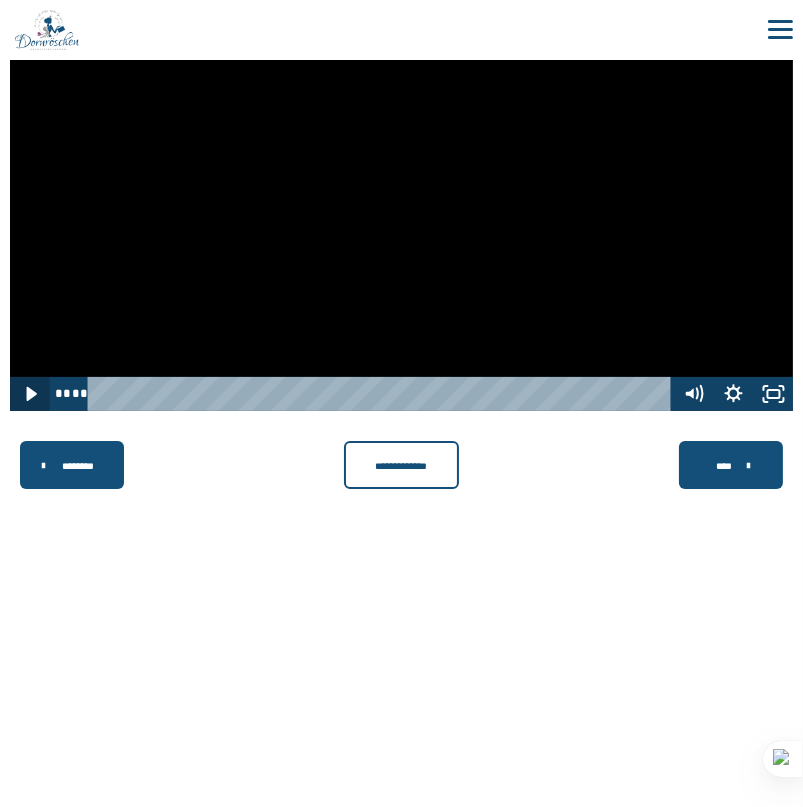 click 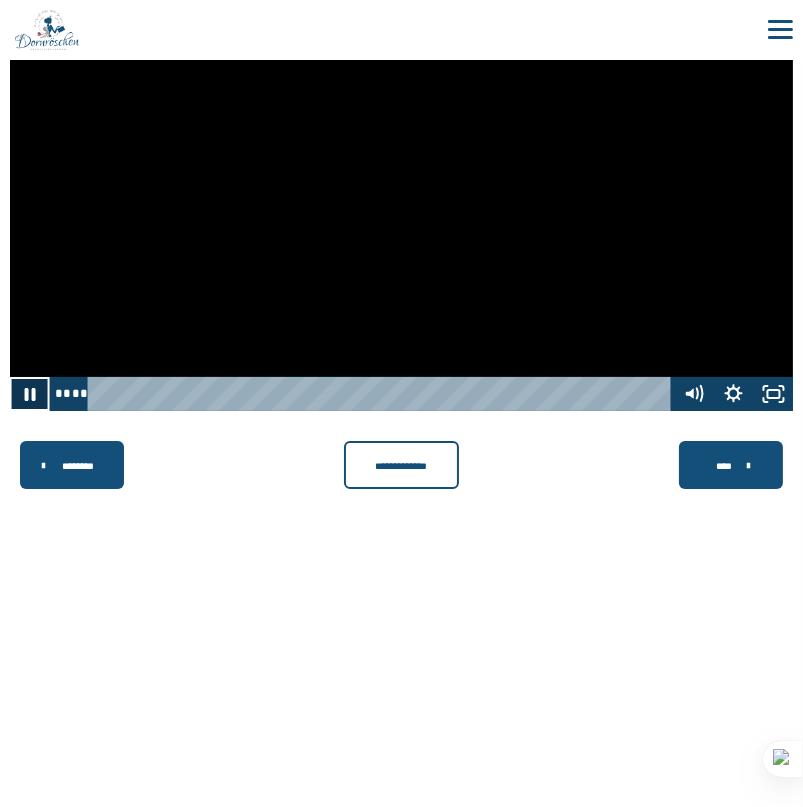 drag, startPoint x: 29, startPoint y: 391, endPoint x: 67, endPoint y: 415, distance: 44.94441 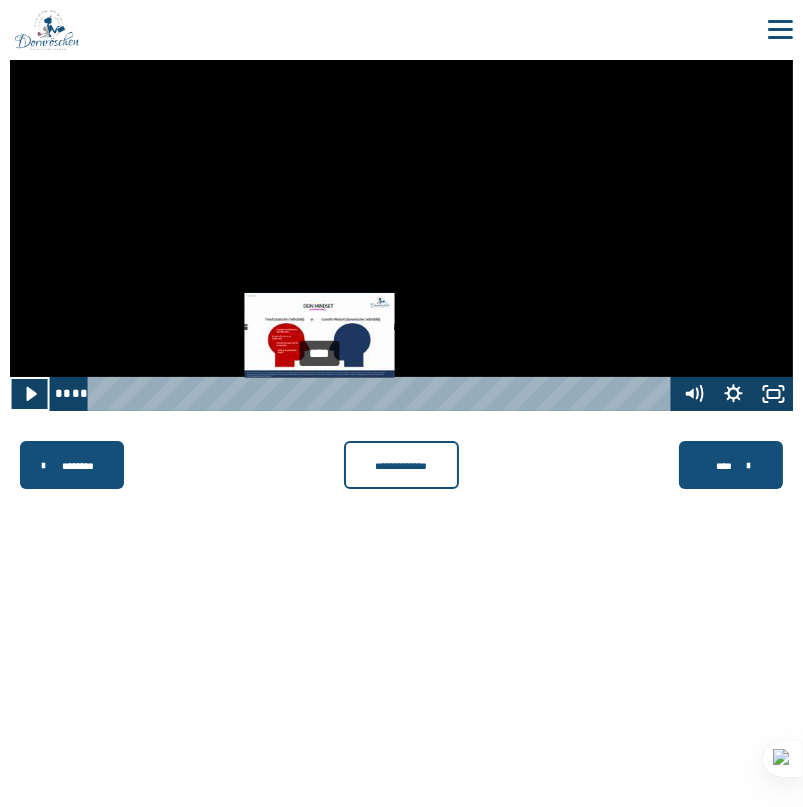 click on "****" at bounding box center [383, 394] 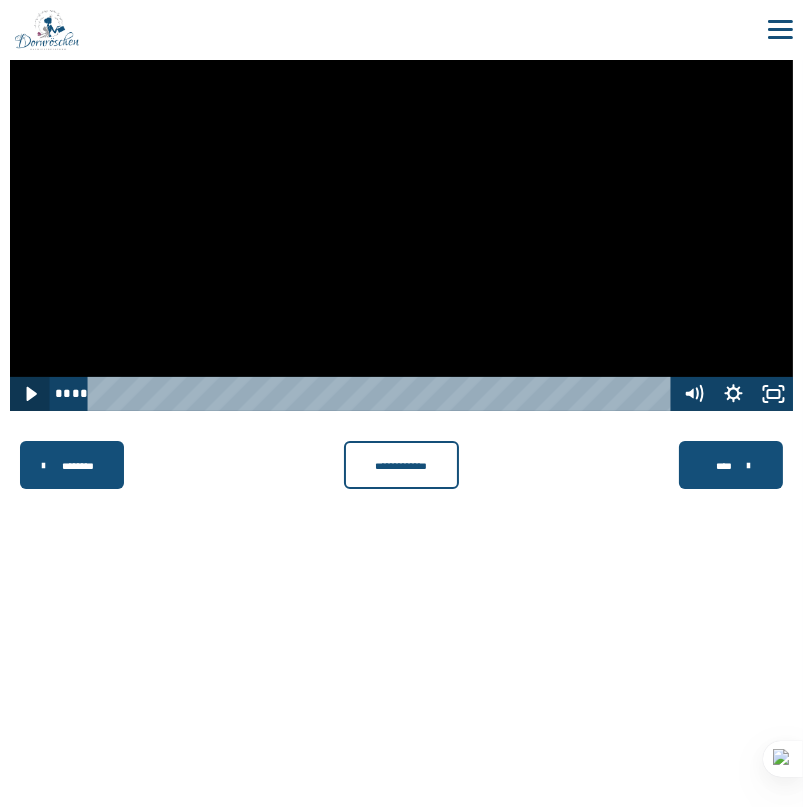 click 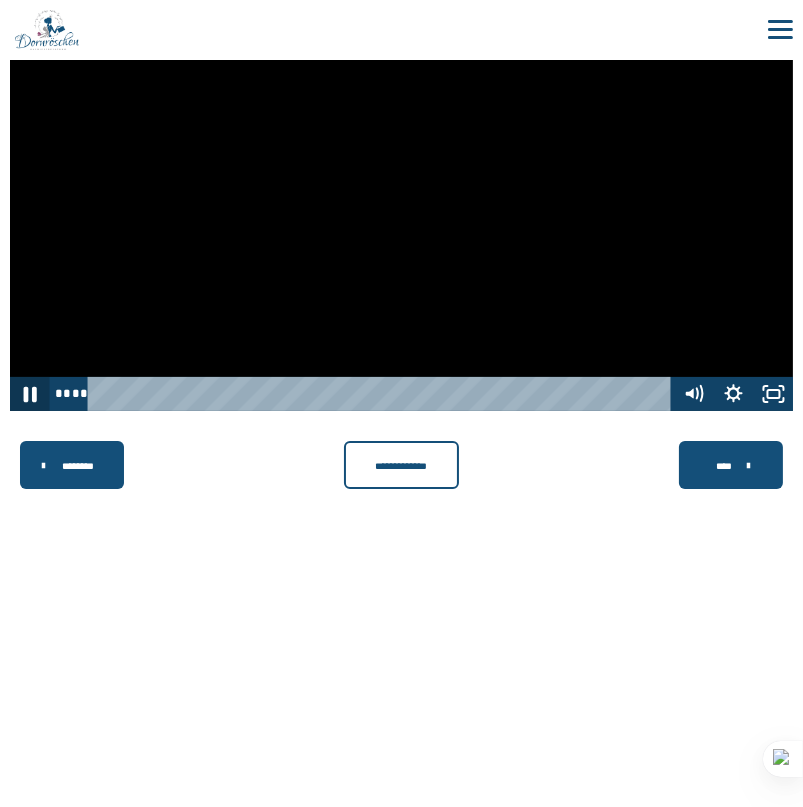 click 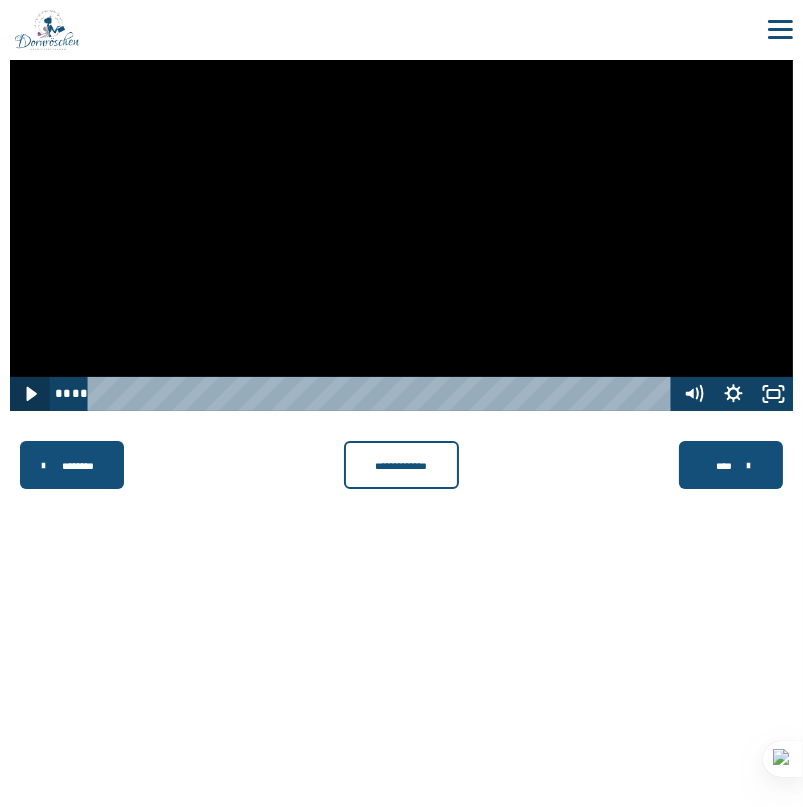 click 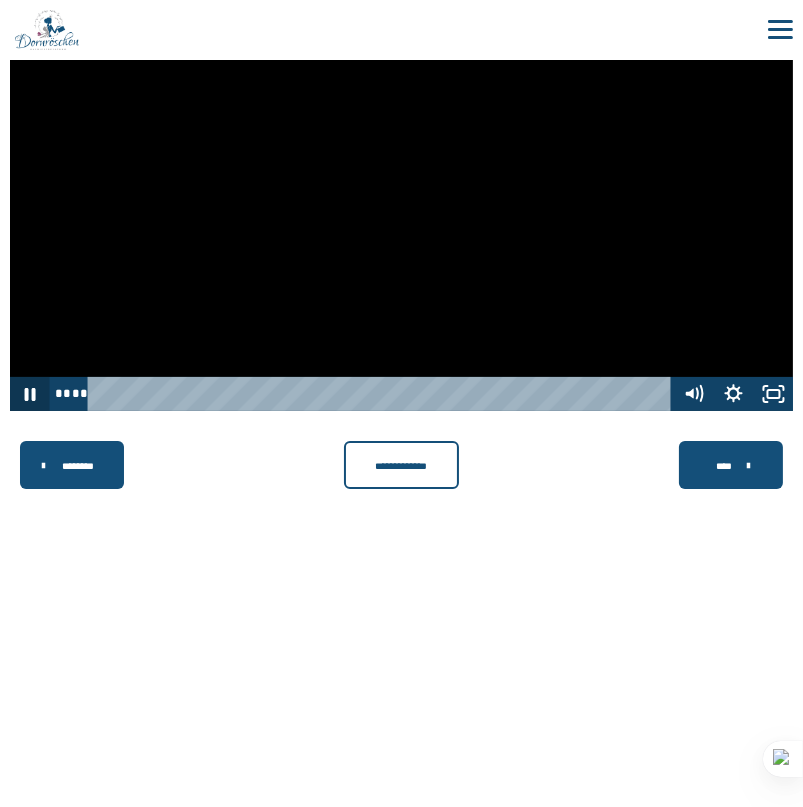 click 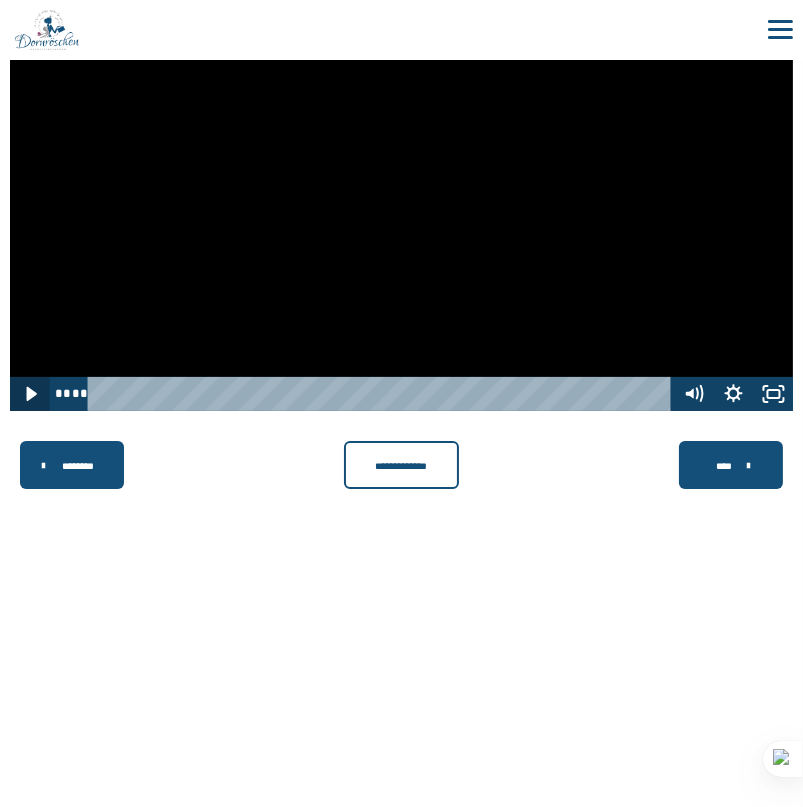 click 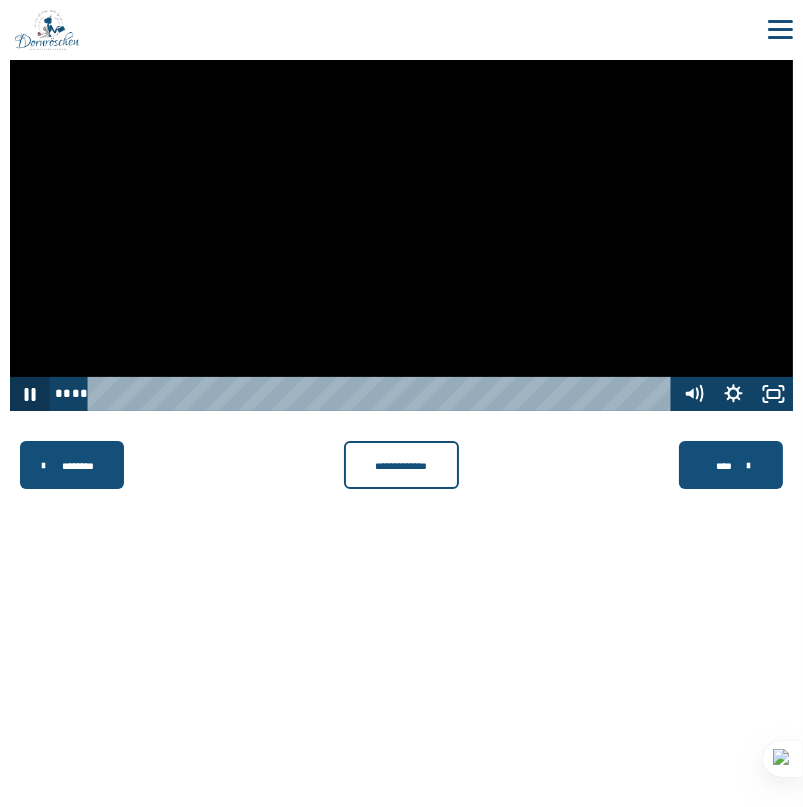 click 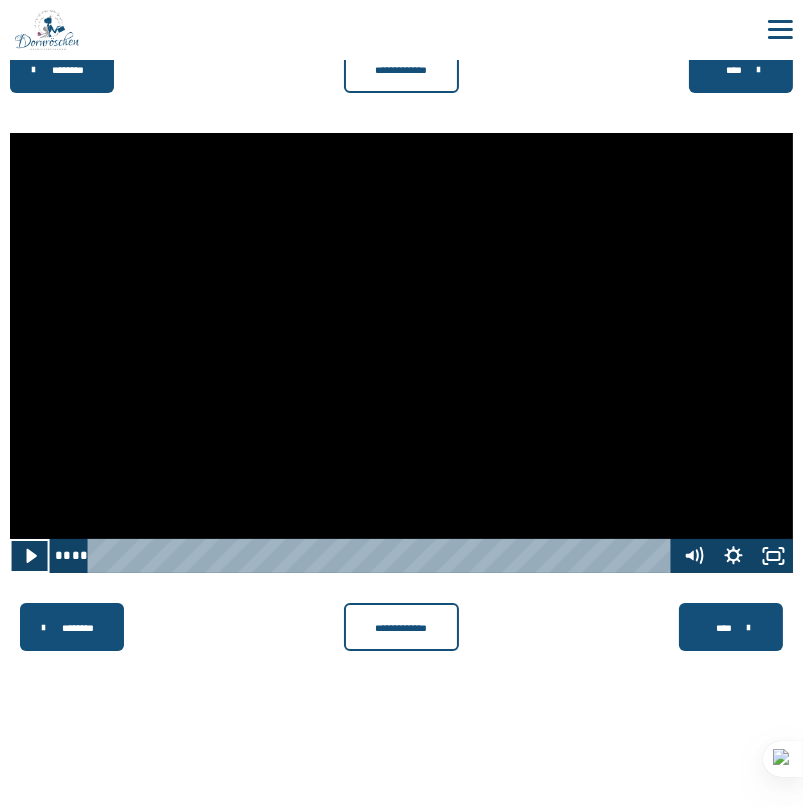 scroll, scrollTop: 352, scrollLeft: 0, axis: vertical 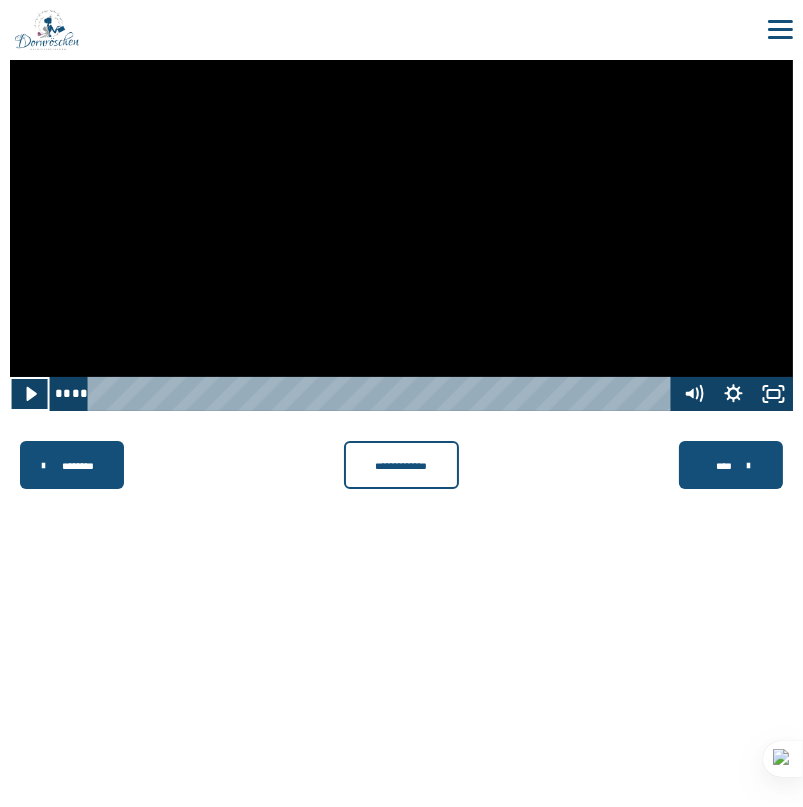 type 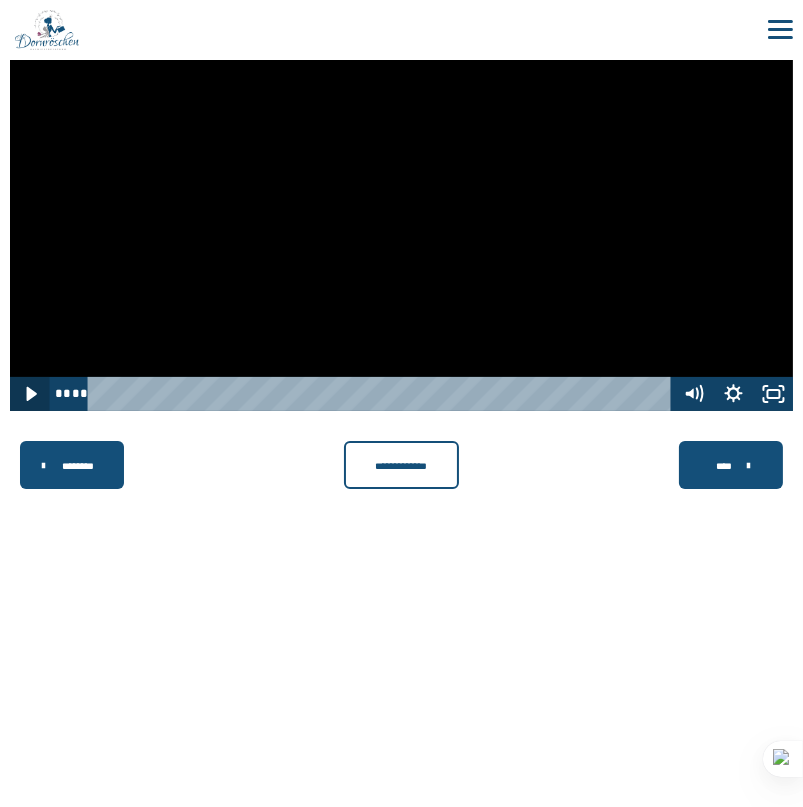 click 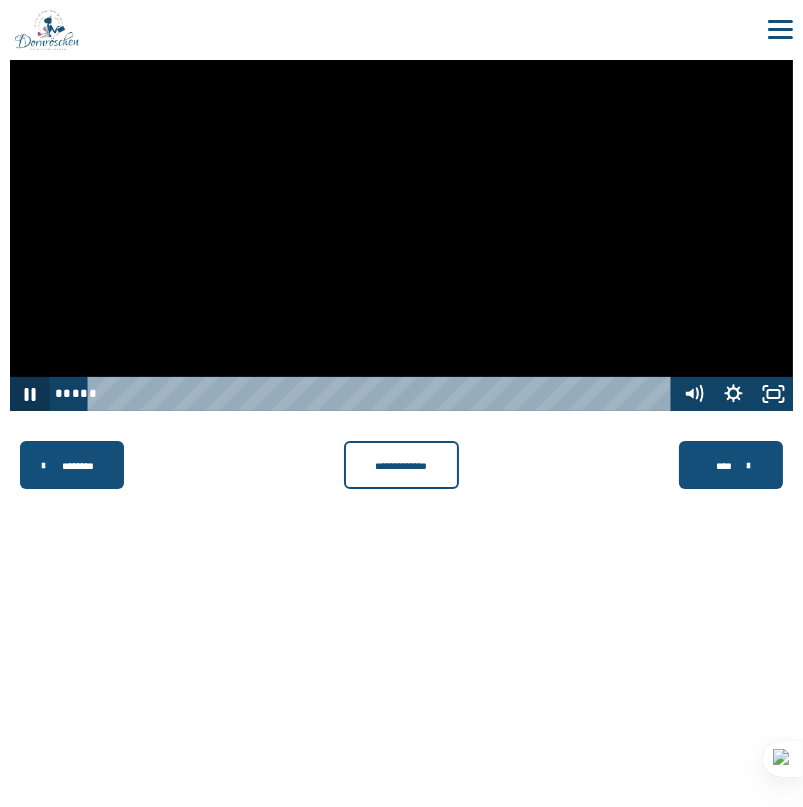 click 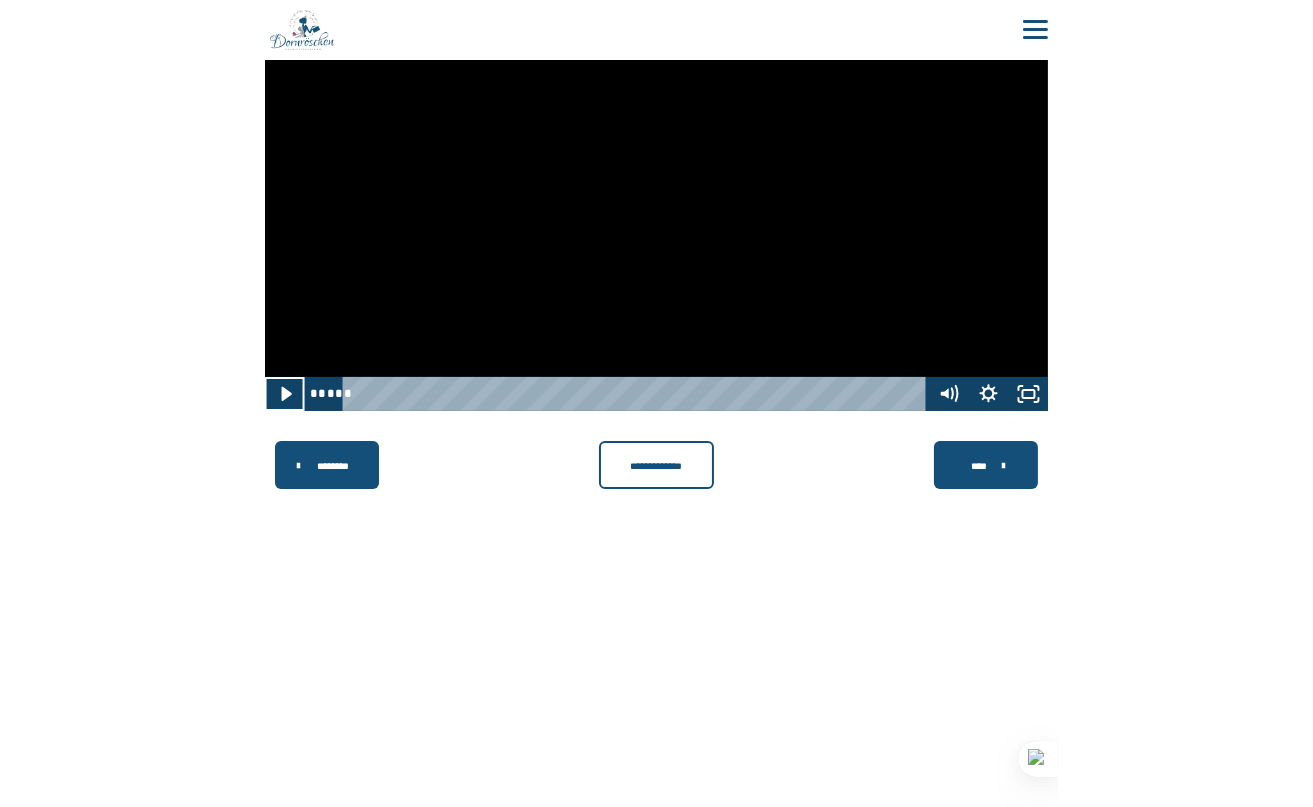 scroll, scrollTop: 183, scrollLeft: 0, axis: vertical 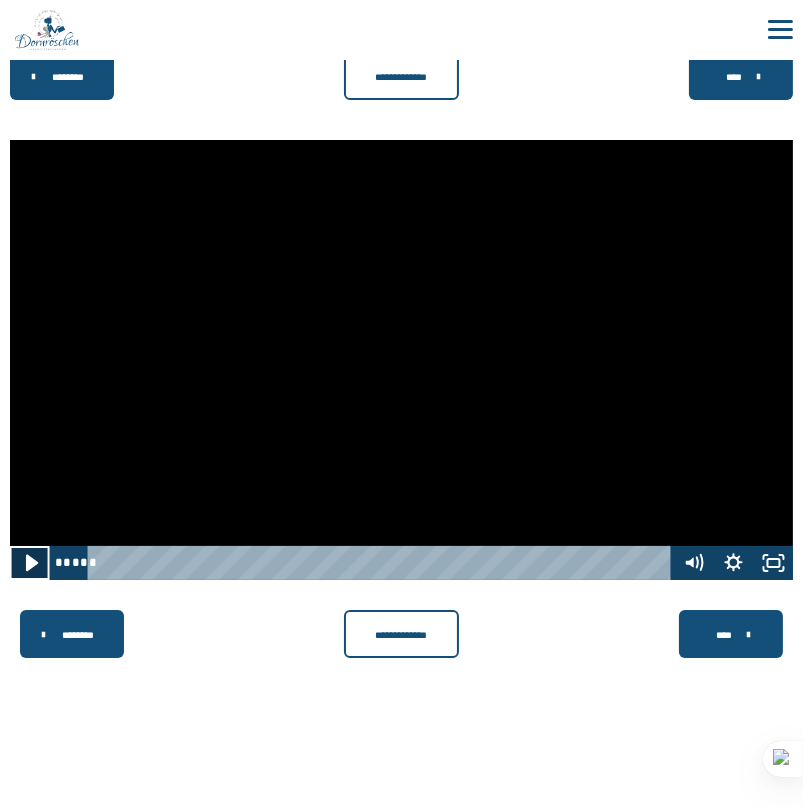 click 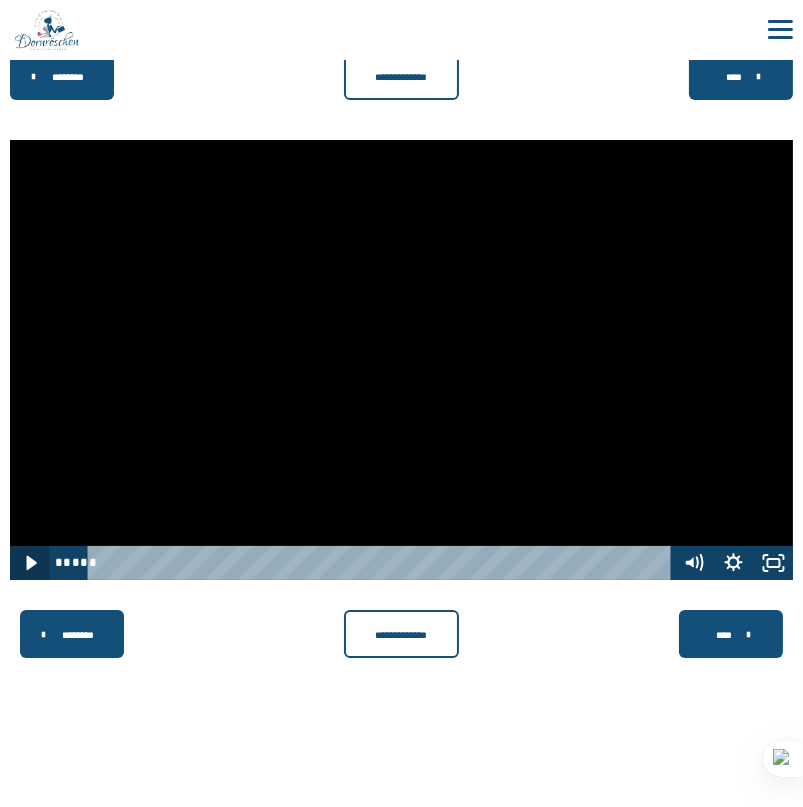 click 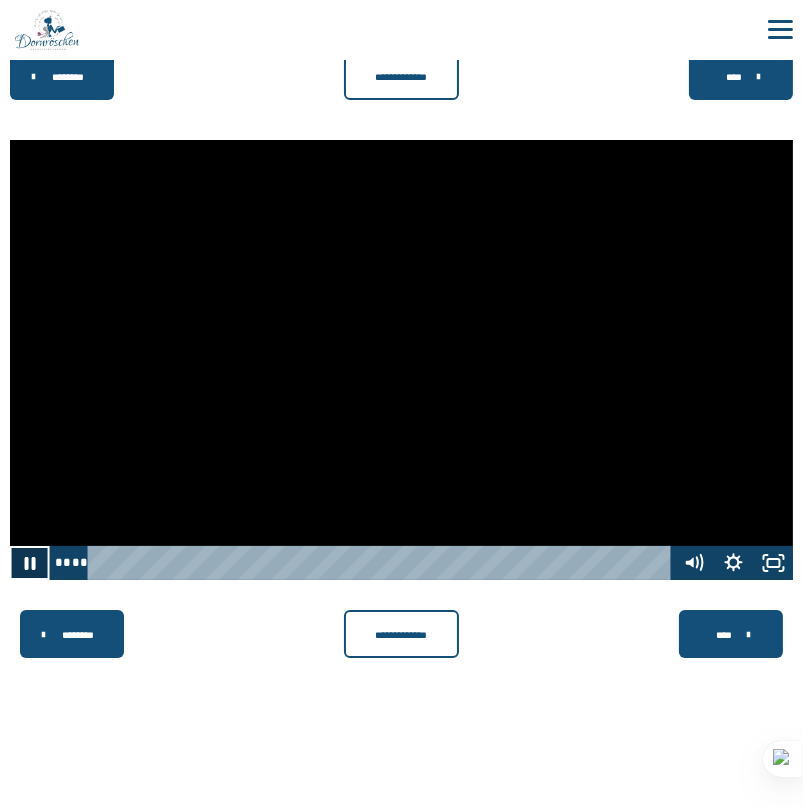 click 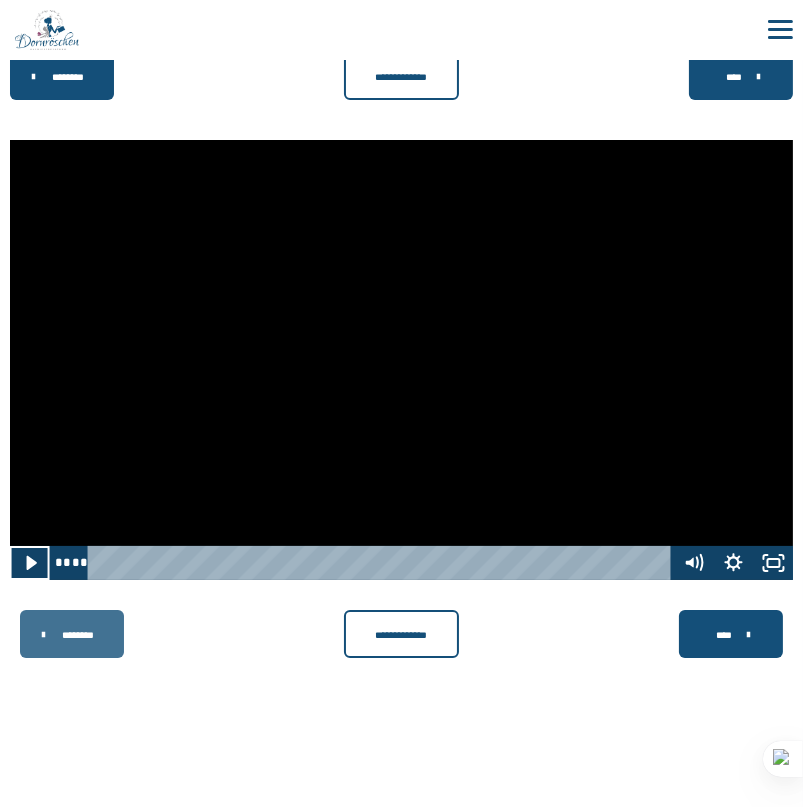 click on "********" at bounding box center [72, 634] 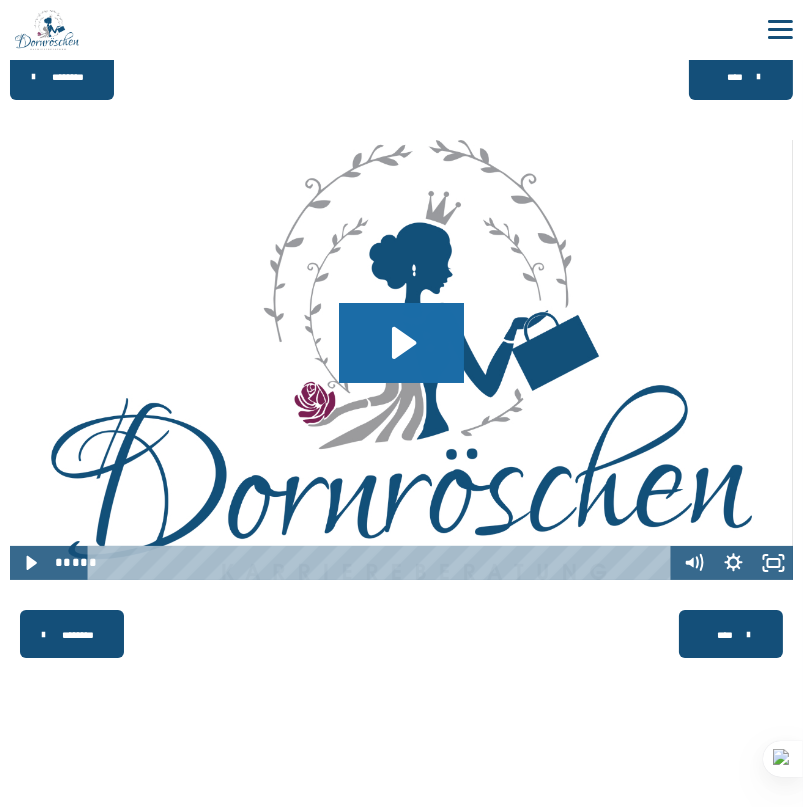 click 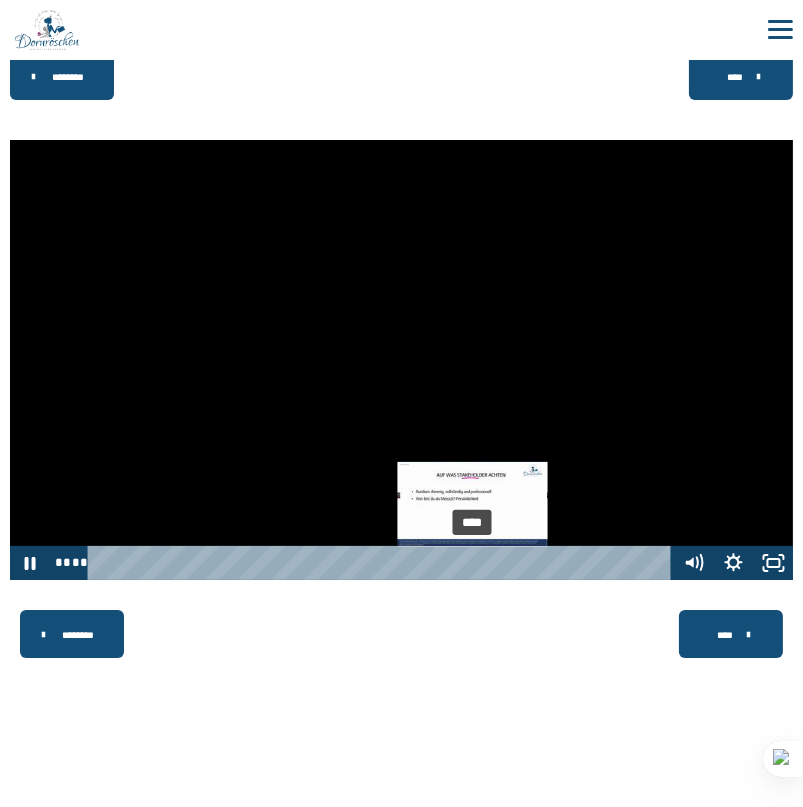 click on "****" at bounding box center (383, 563) 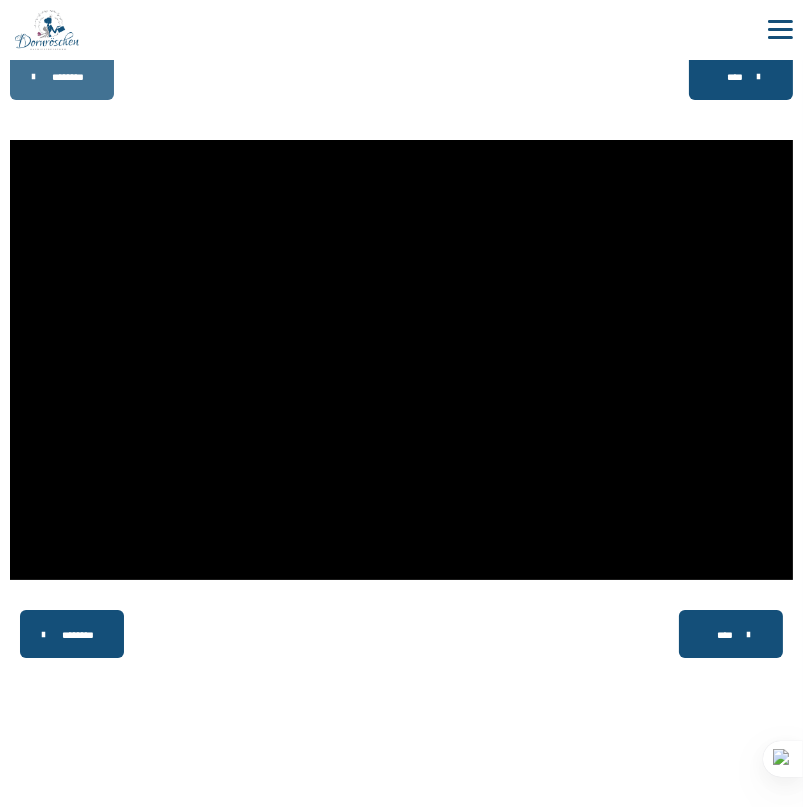 click on "********" at bounding box center [68, 77] 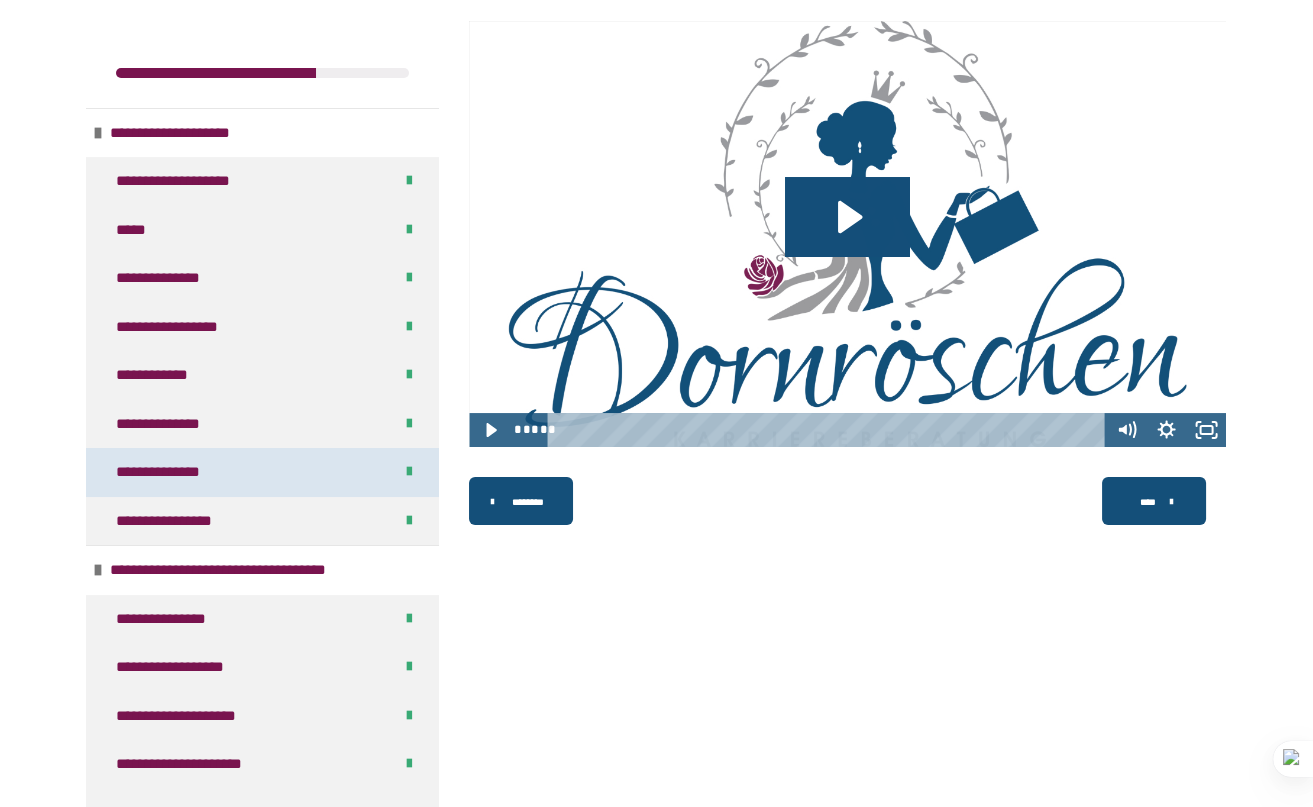 scroll, scrollTop: 484, scrollLeft: 0, axis: vertical 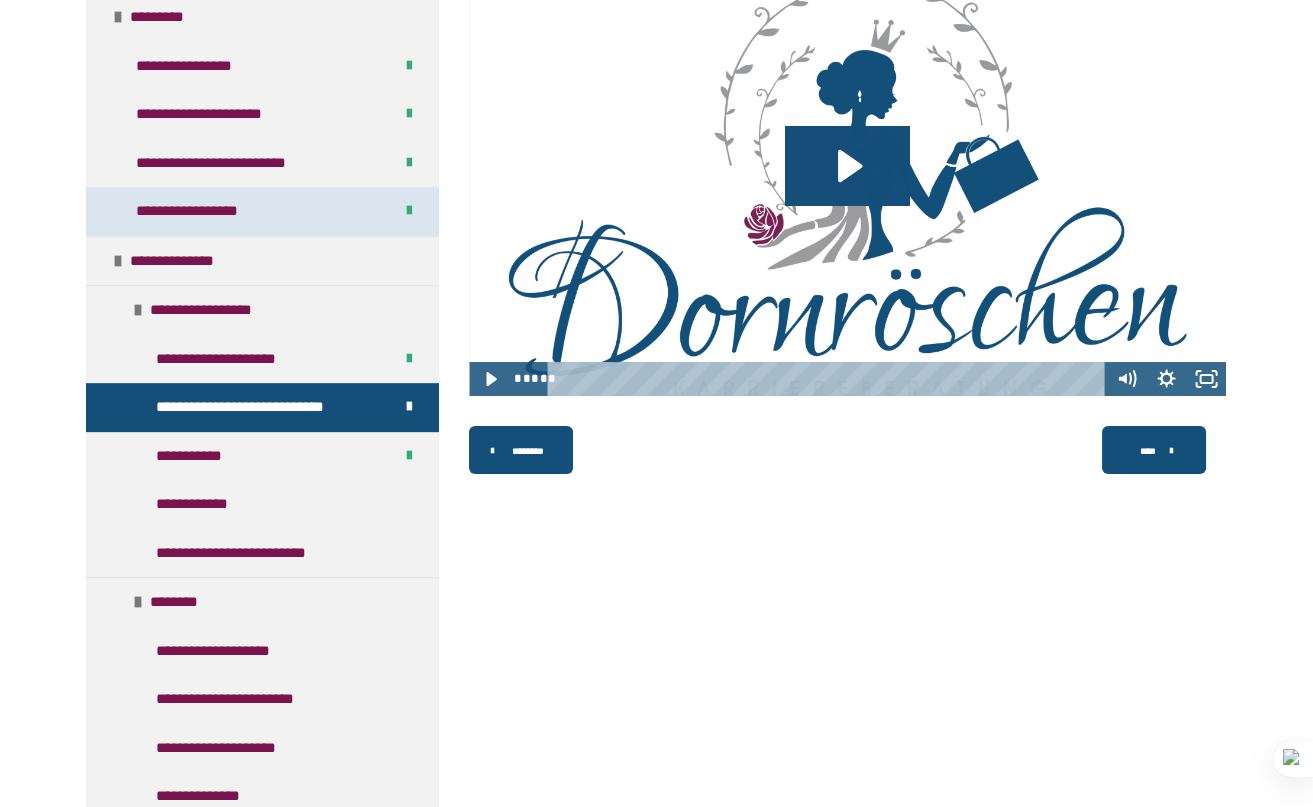 click on "**********" at bounding box center (203, 211) 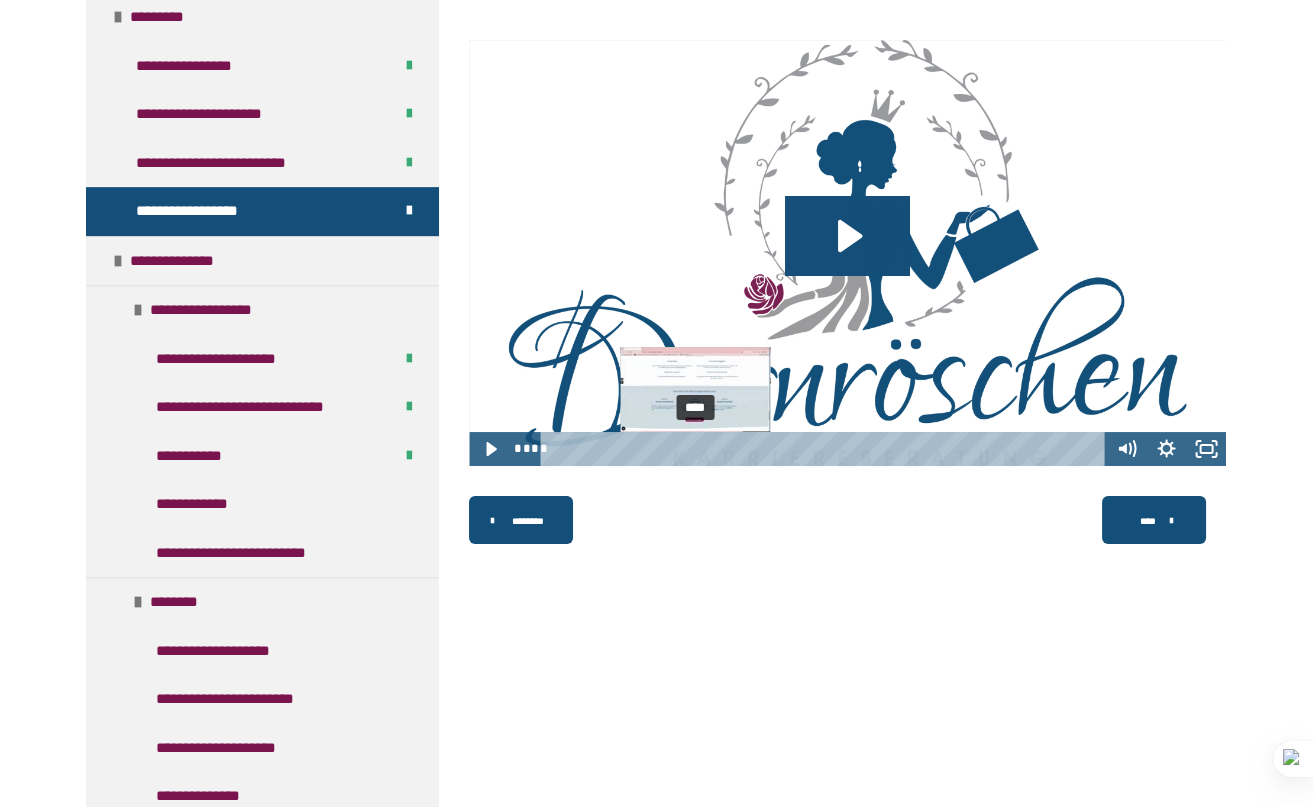 click on "****" at bounding box center [826, 449] 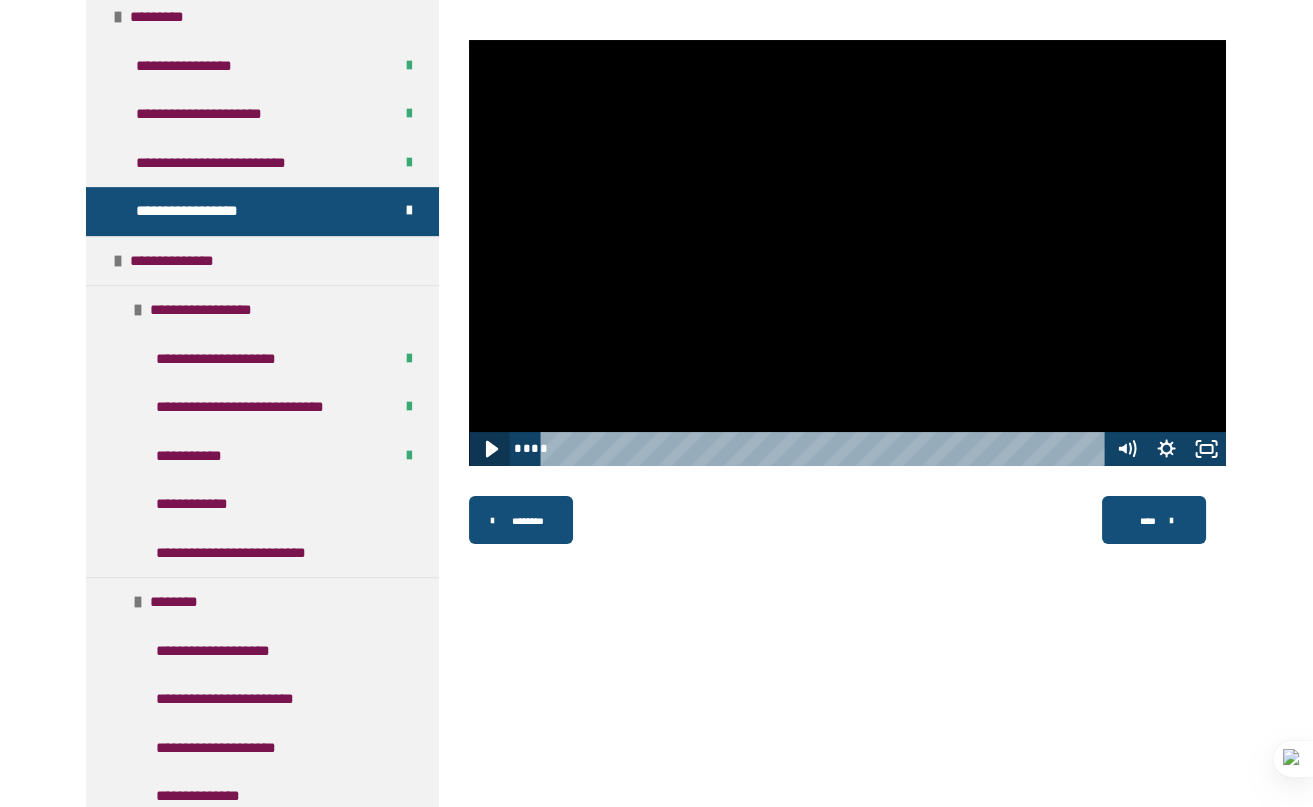 click 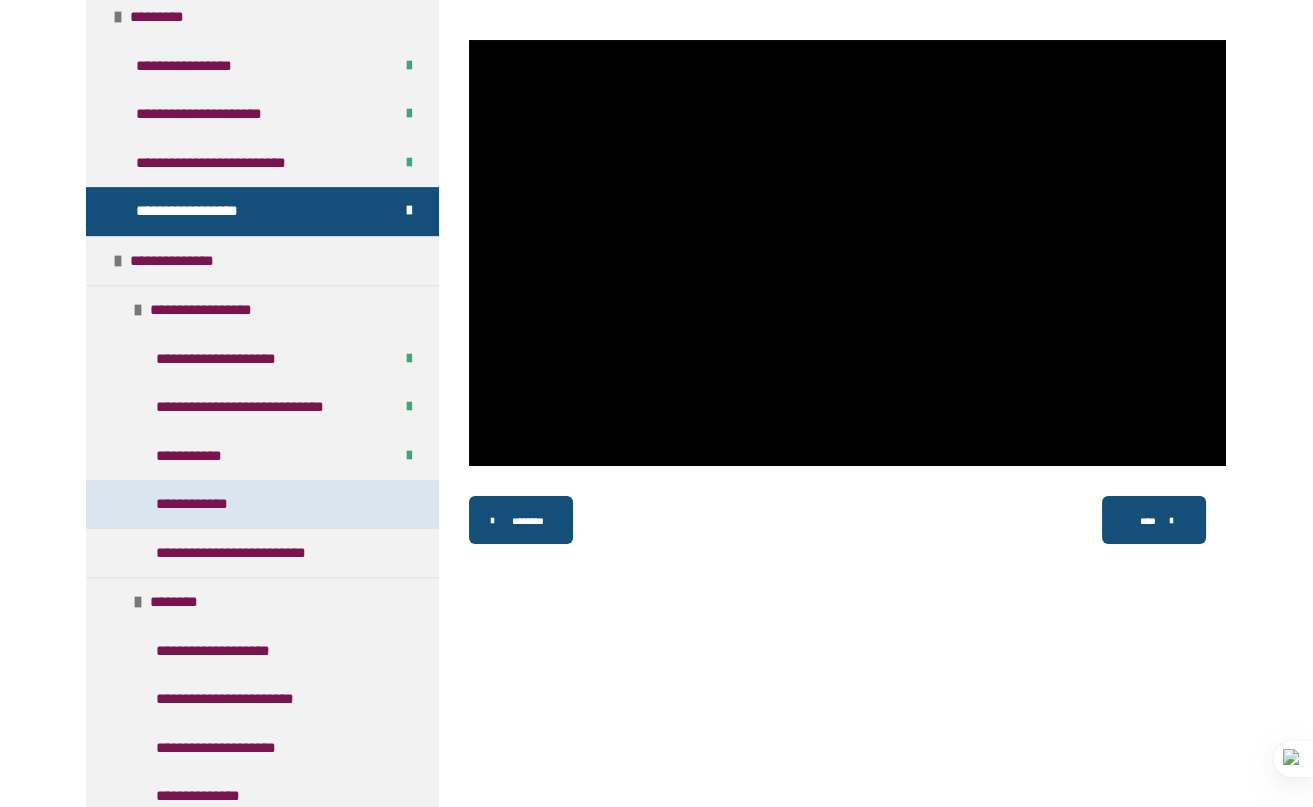 click on "**********" at bounding box center (202, 504) 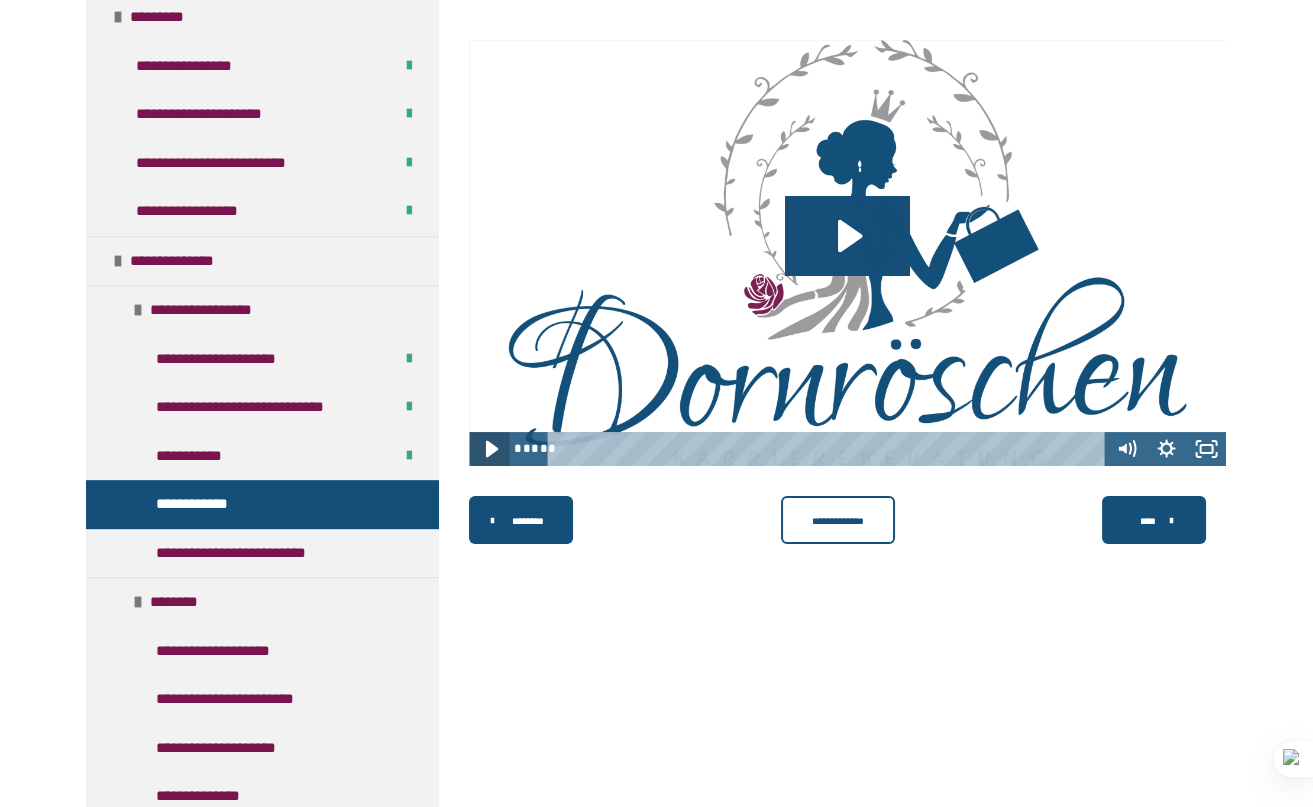 drag, startPoint x: 491, startPoint y: 447, endPoint x: 540, endPoint y: 455, distance: 49.648766 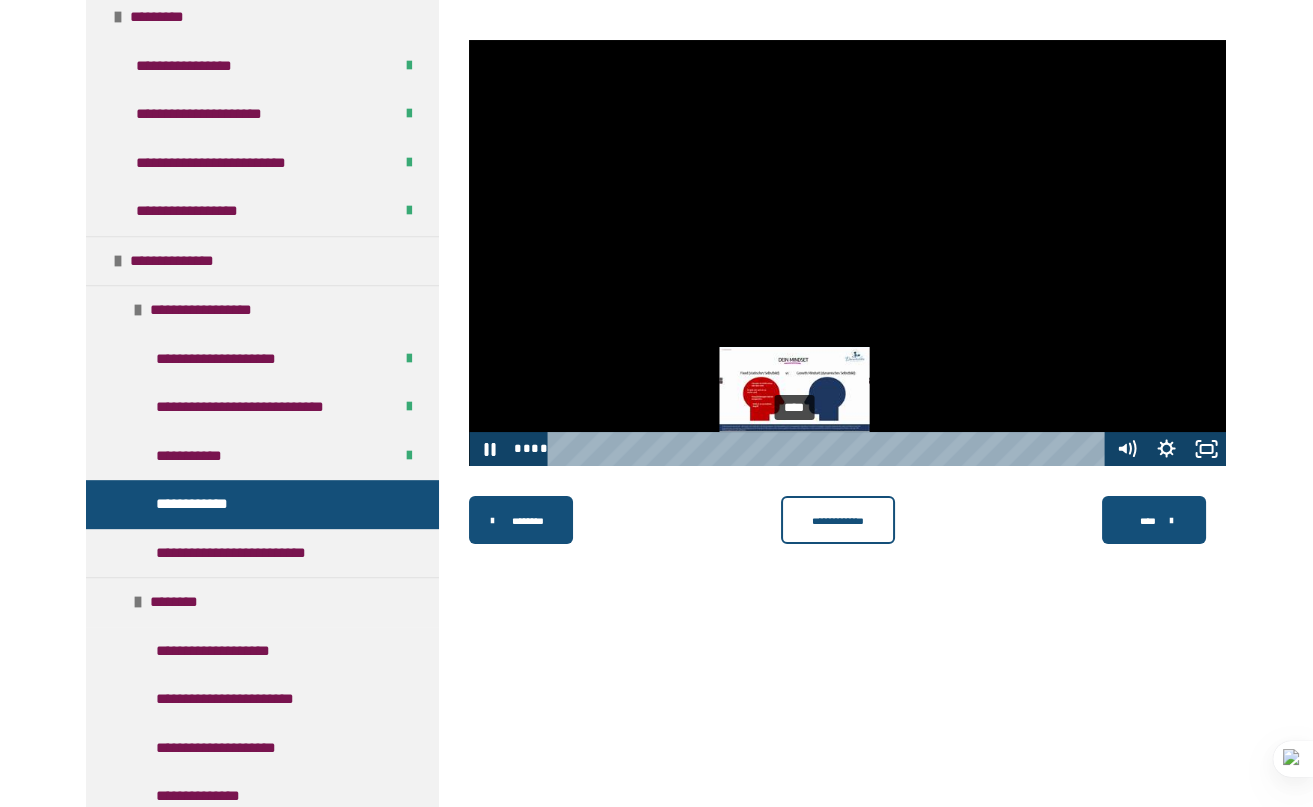 click on "****" at bounding box center [829, 449] 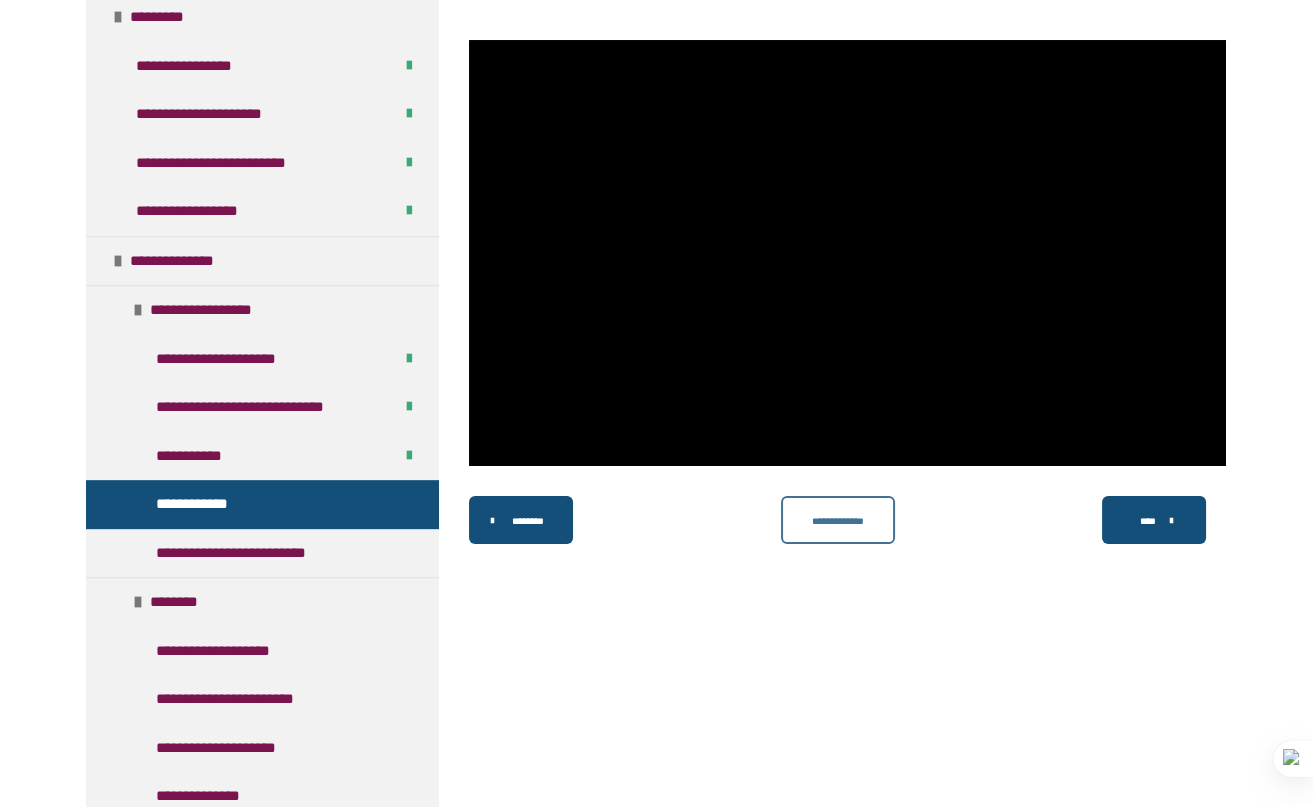click on "**********" at bounding box center (838, 521) 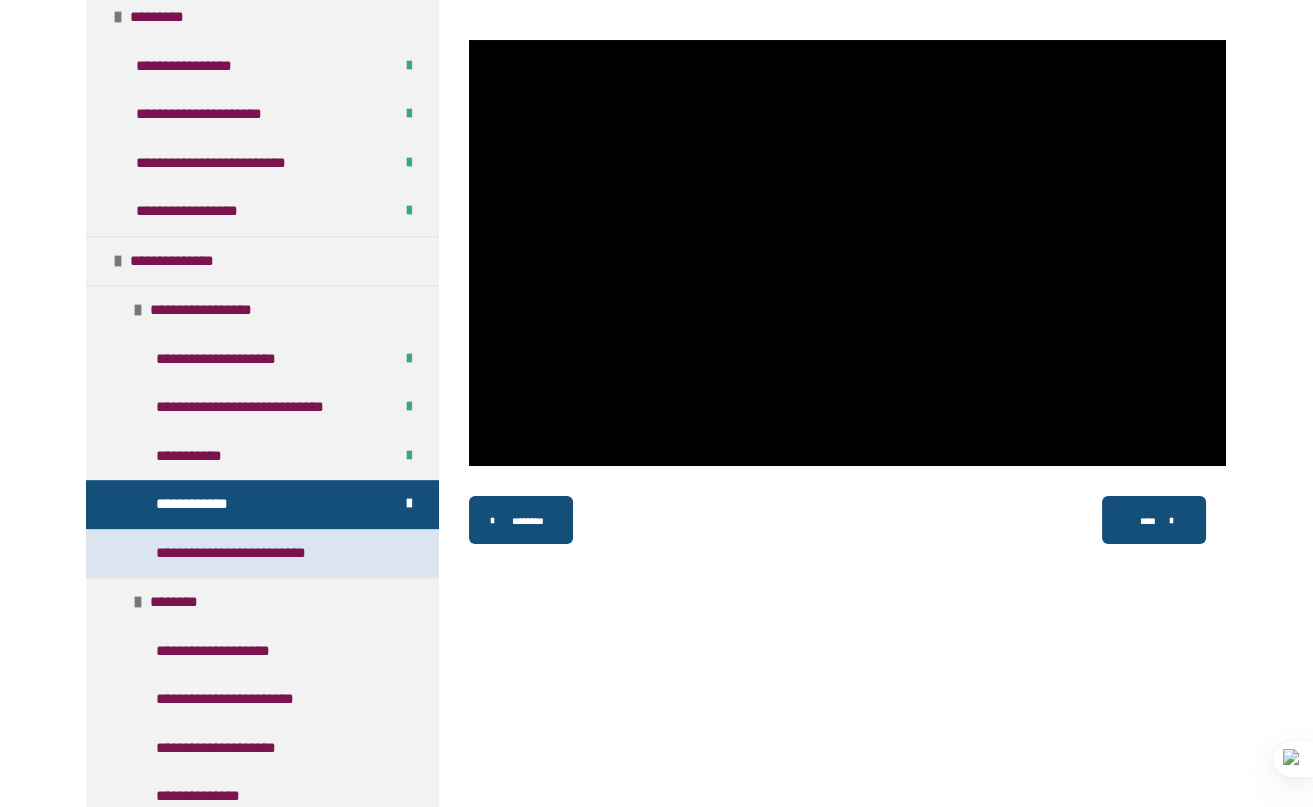 click on "**********" at bounding box center (259, 553) 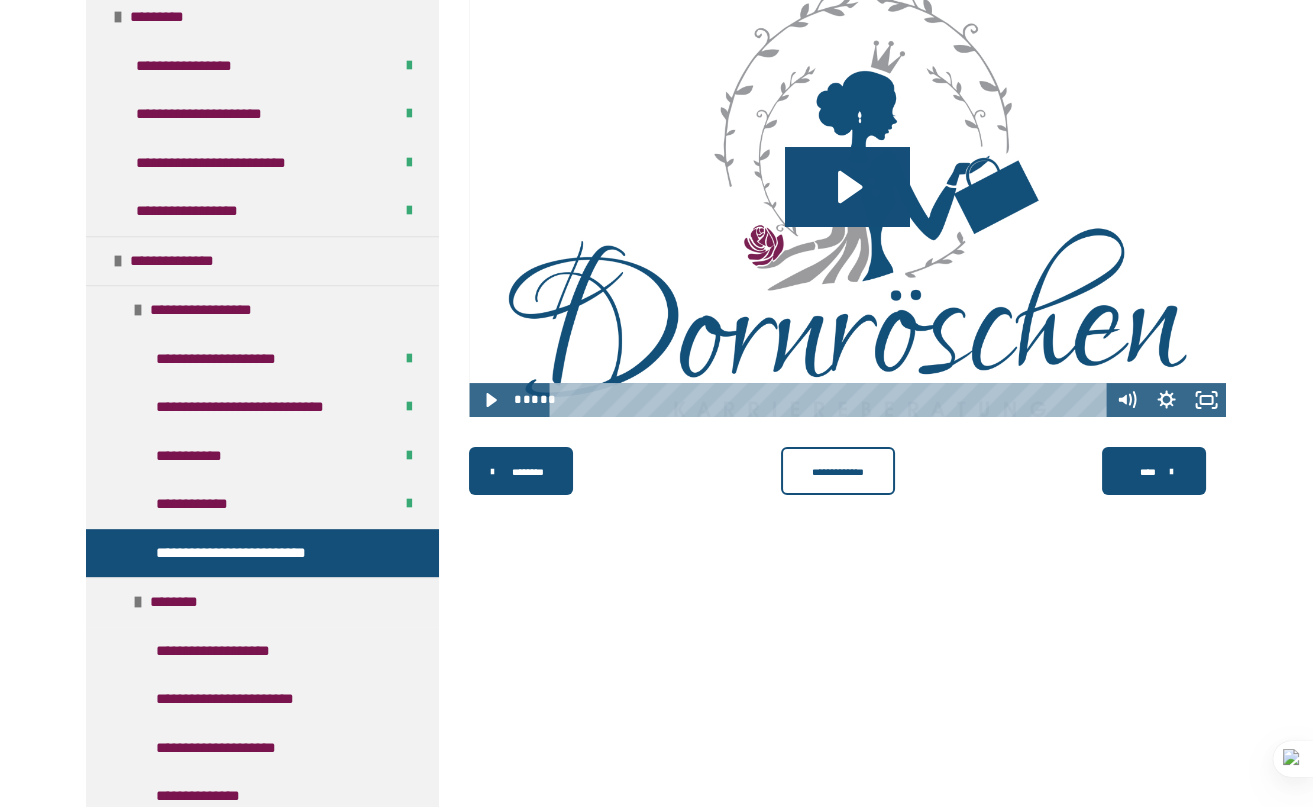 scroll, scrollTop: 484, scrollLeft: 0, axis: vertical 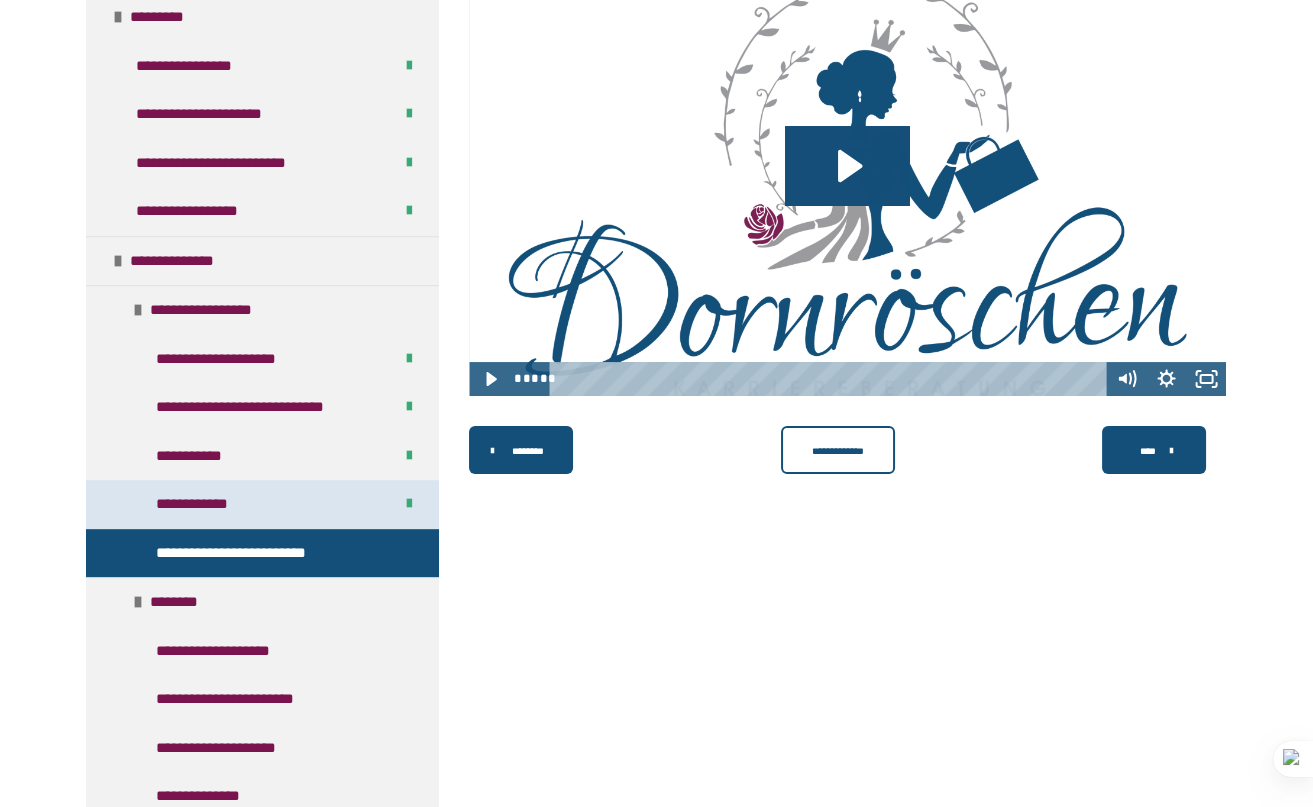 click on "**********" at bounding box center (262, 504) 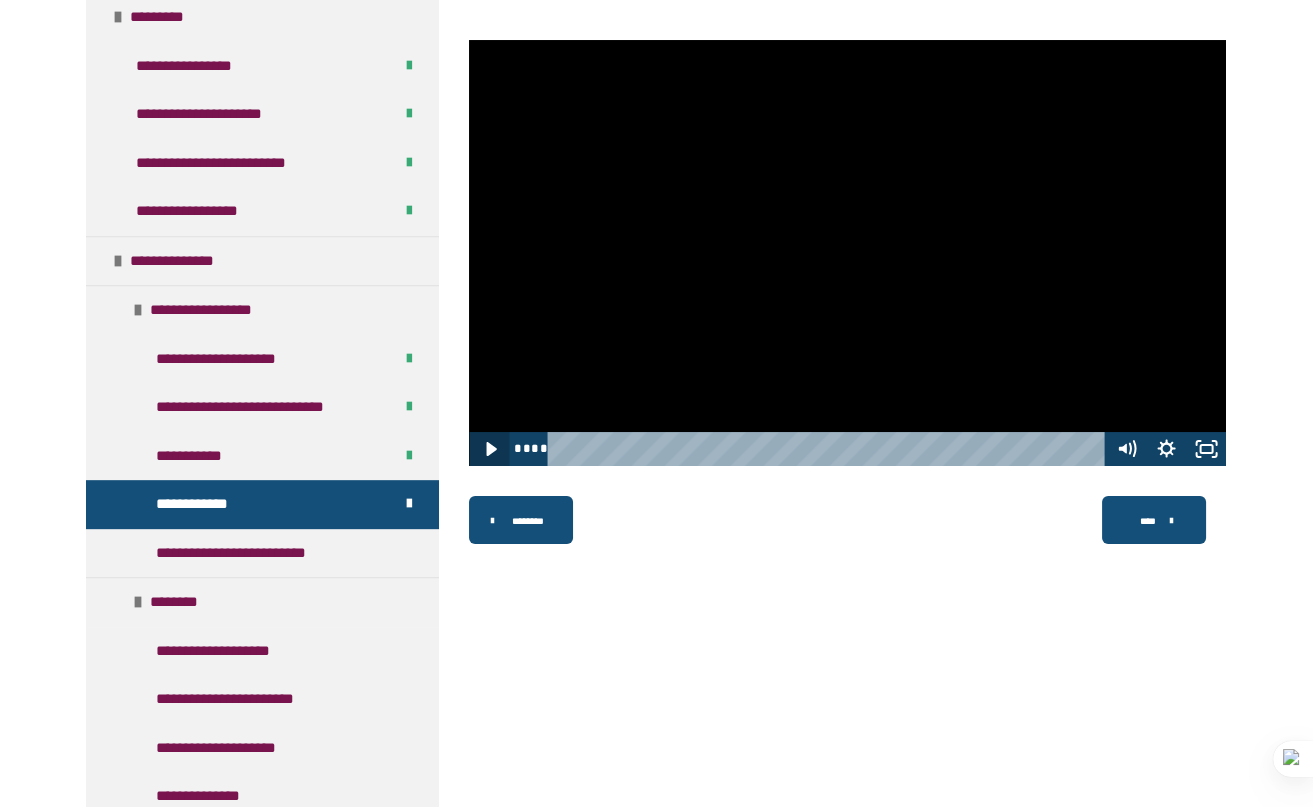 drag, startPoint x: 792, startPoint y: 450, endPoint x: 467, endPoint y: 447, distance: 325.01385 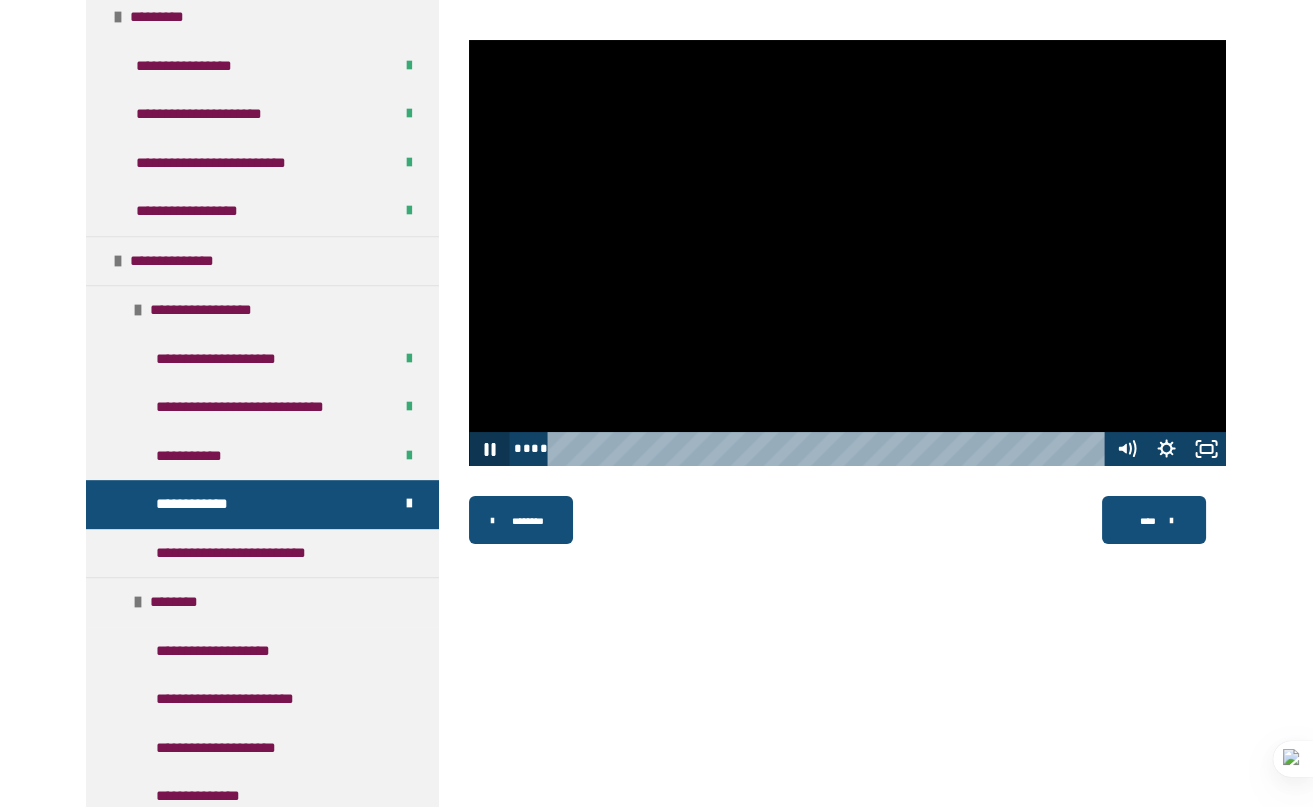 click 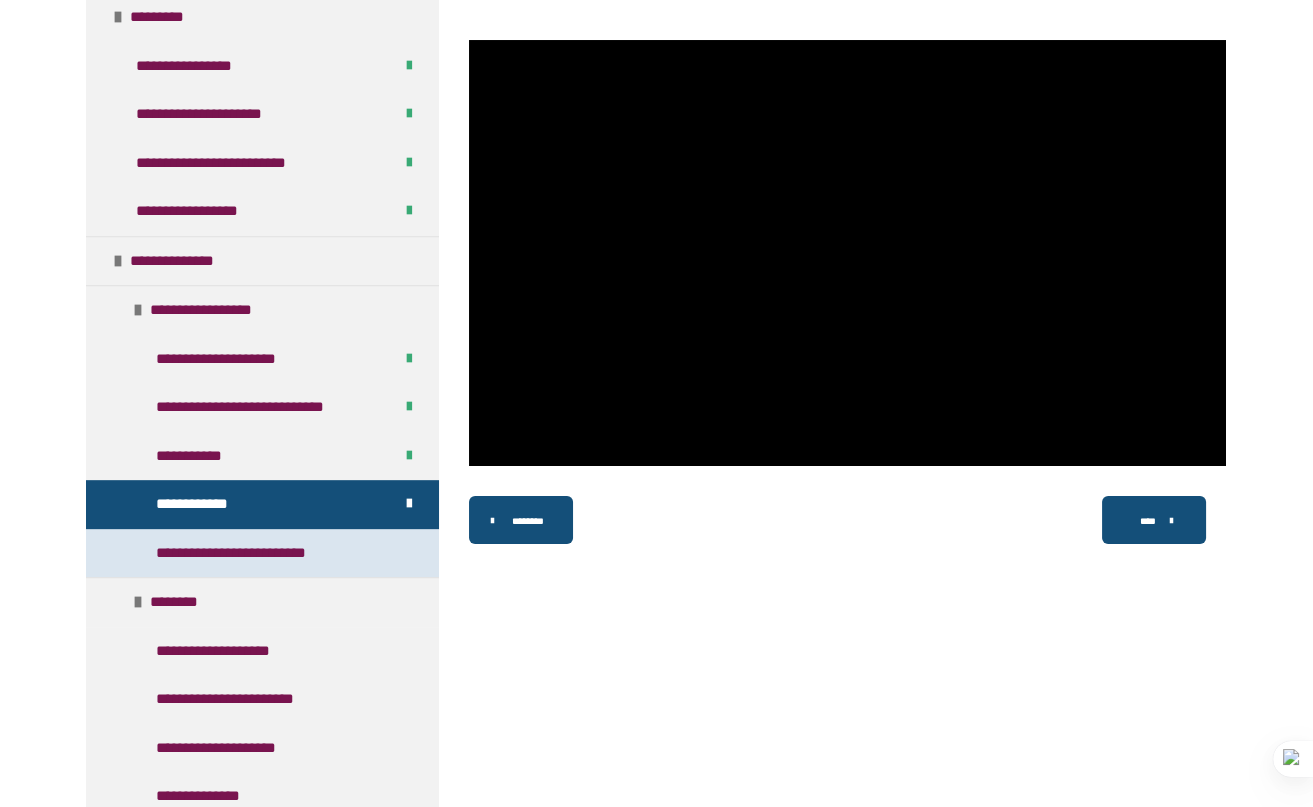 click on "**********" at bounding box center [259, 553] 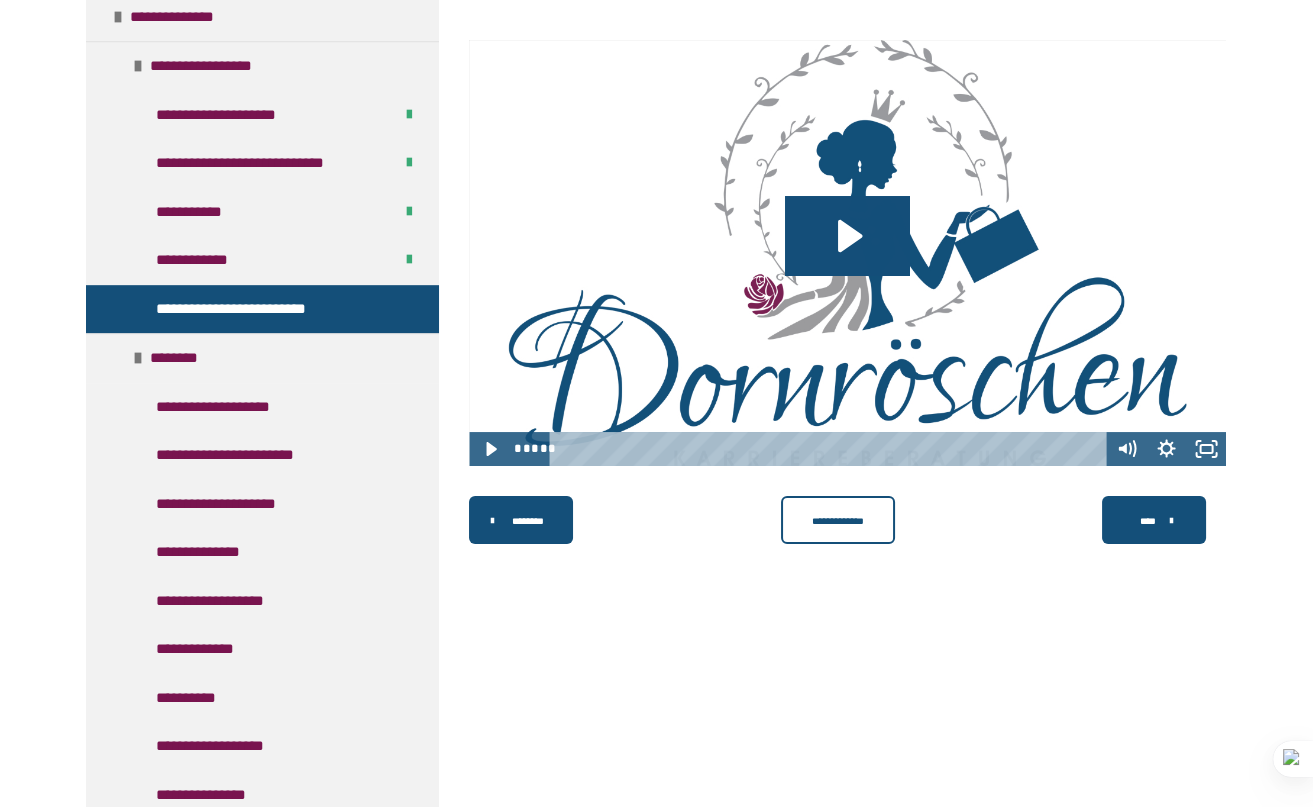scroll, scrollTop: 1744, scrollLeft: 0, axis: vertical 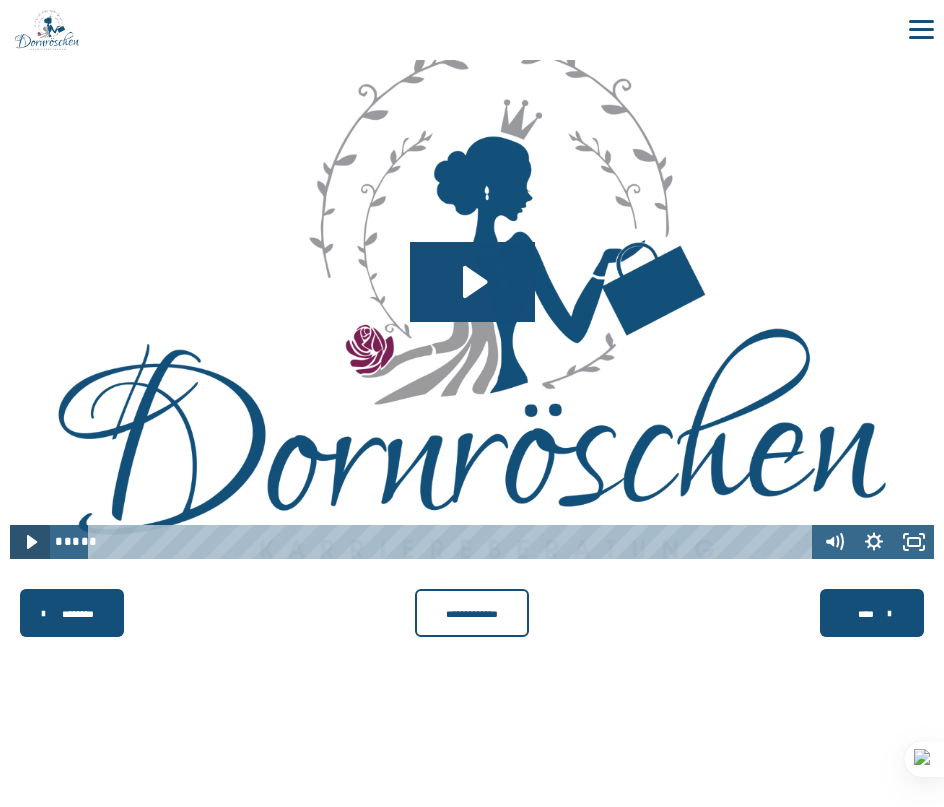 click 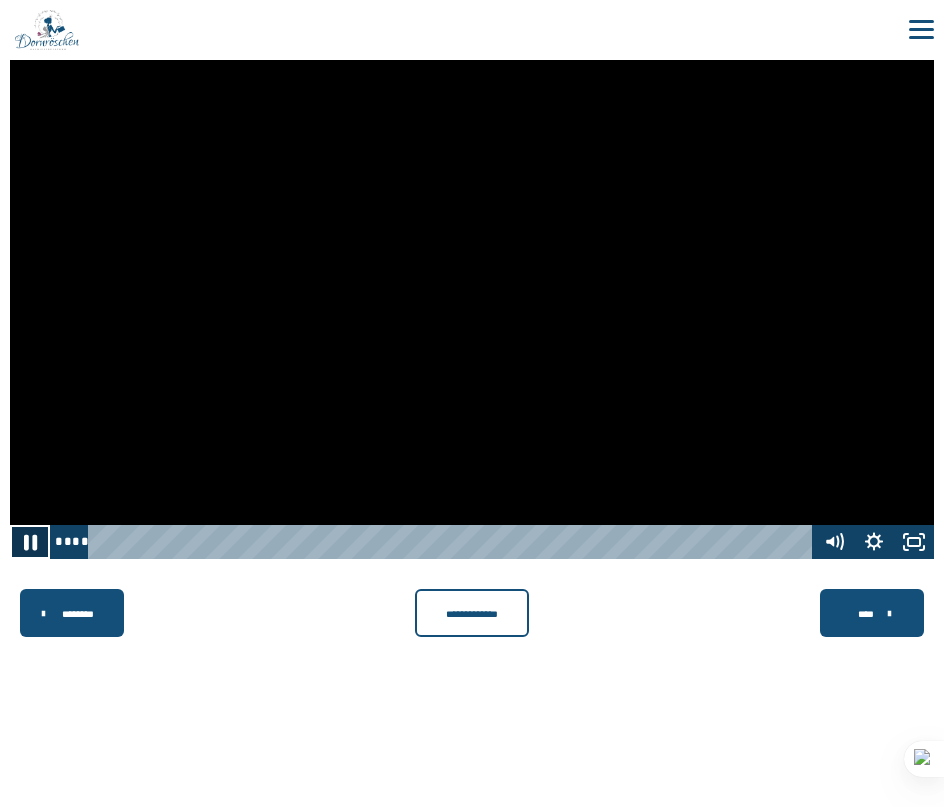 click 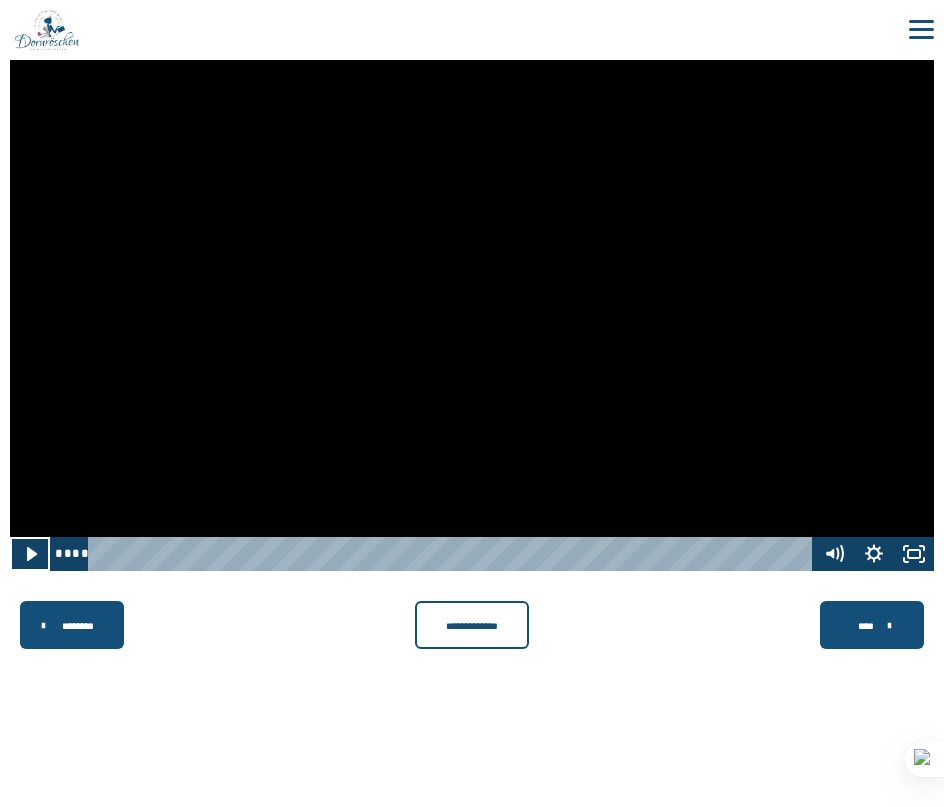 scroll, scrollTop: 276, scrollLeft: 0, axis: vertical 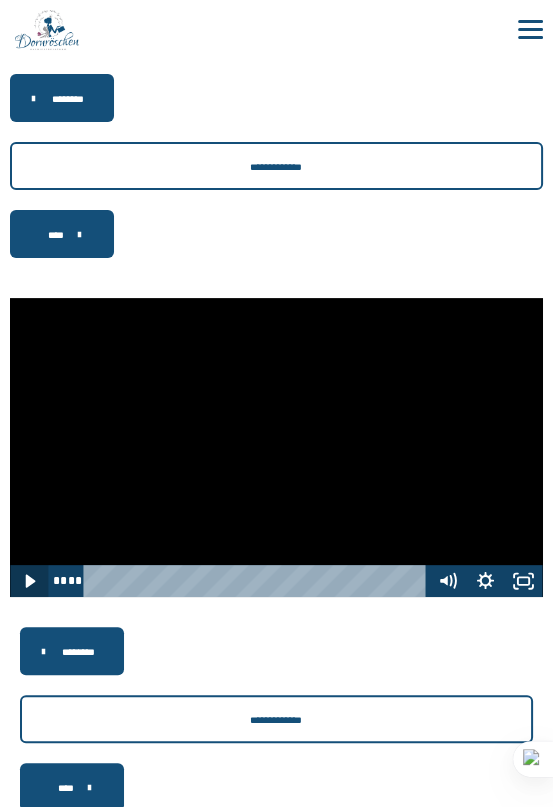 click 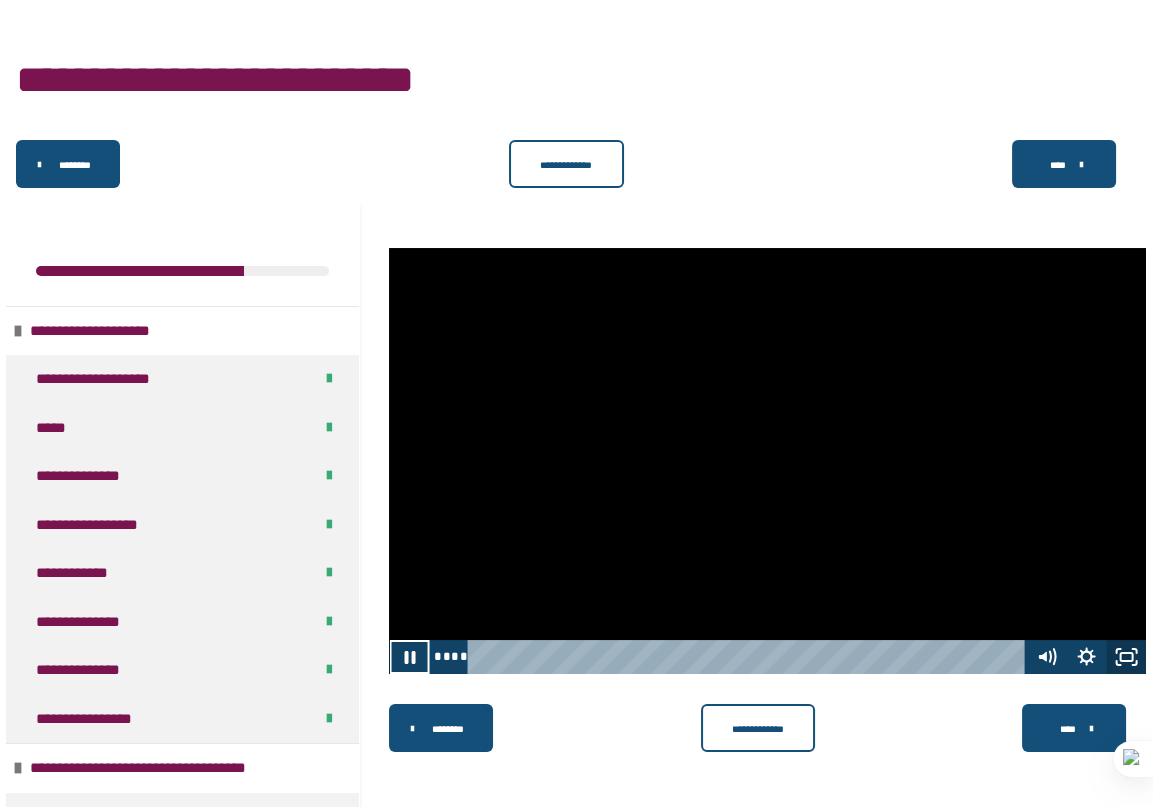drag, startPoint x: 1130, startPoint y: 655, endPoint x: 1131, endPoint y: 775, distance: 120.004166 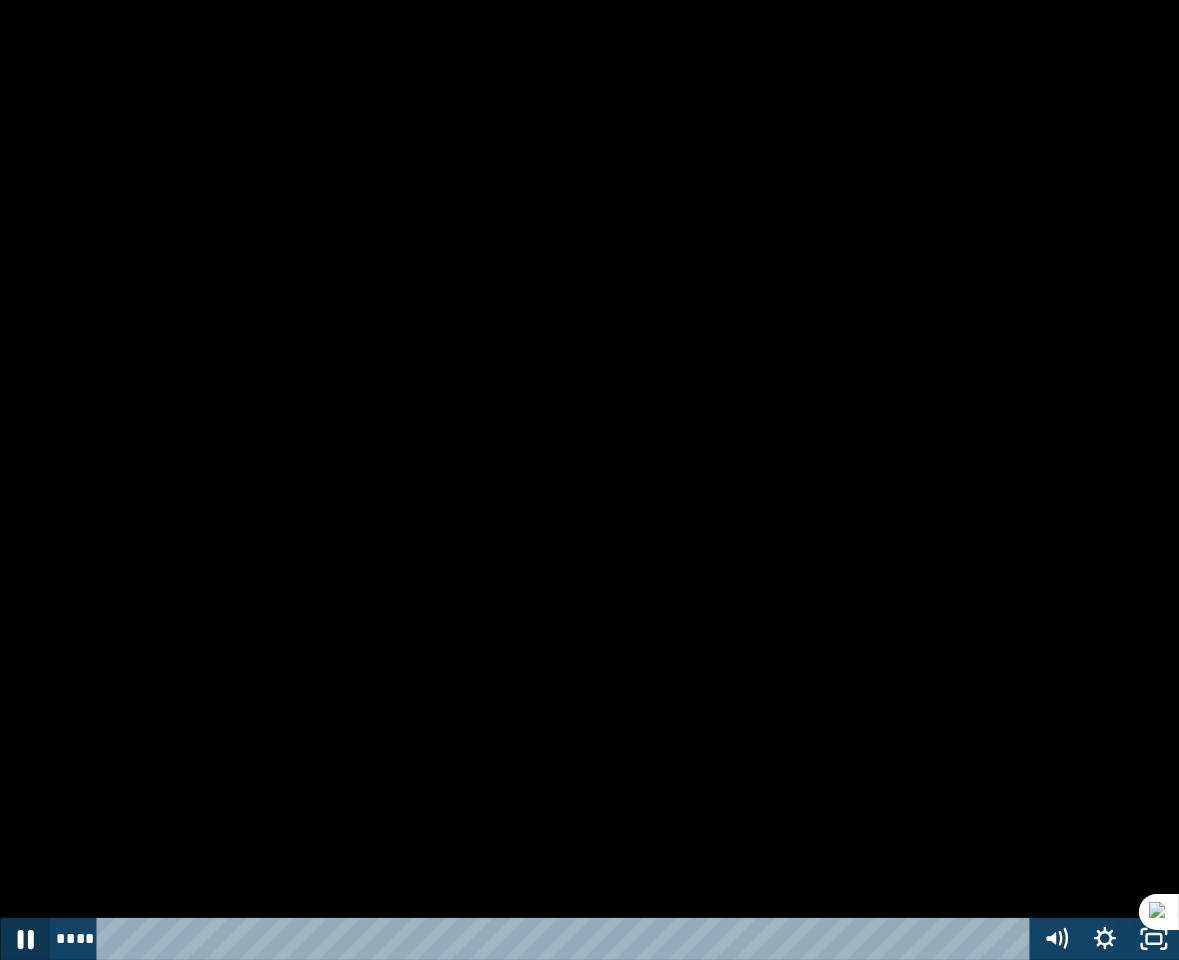 click 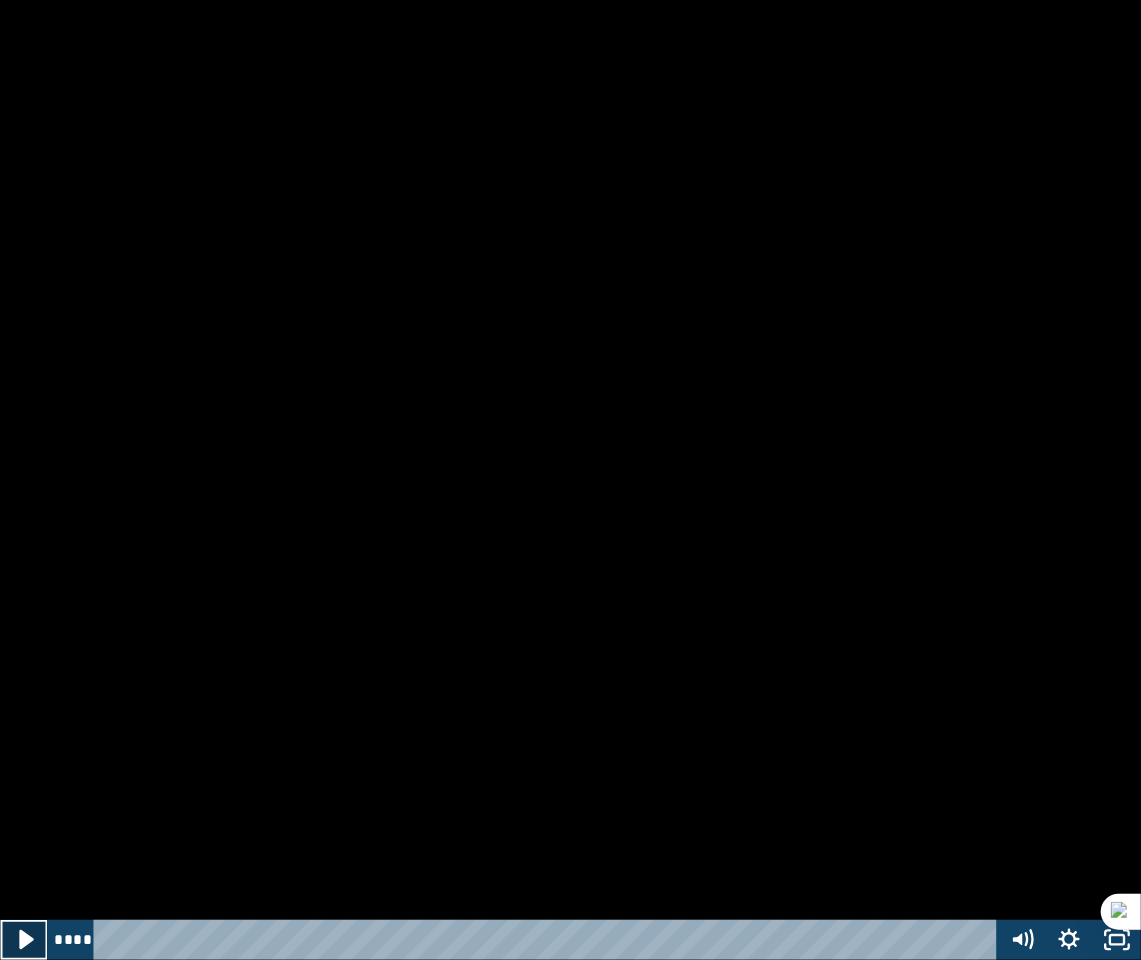 click 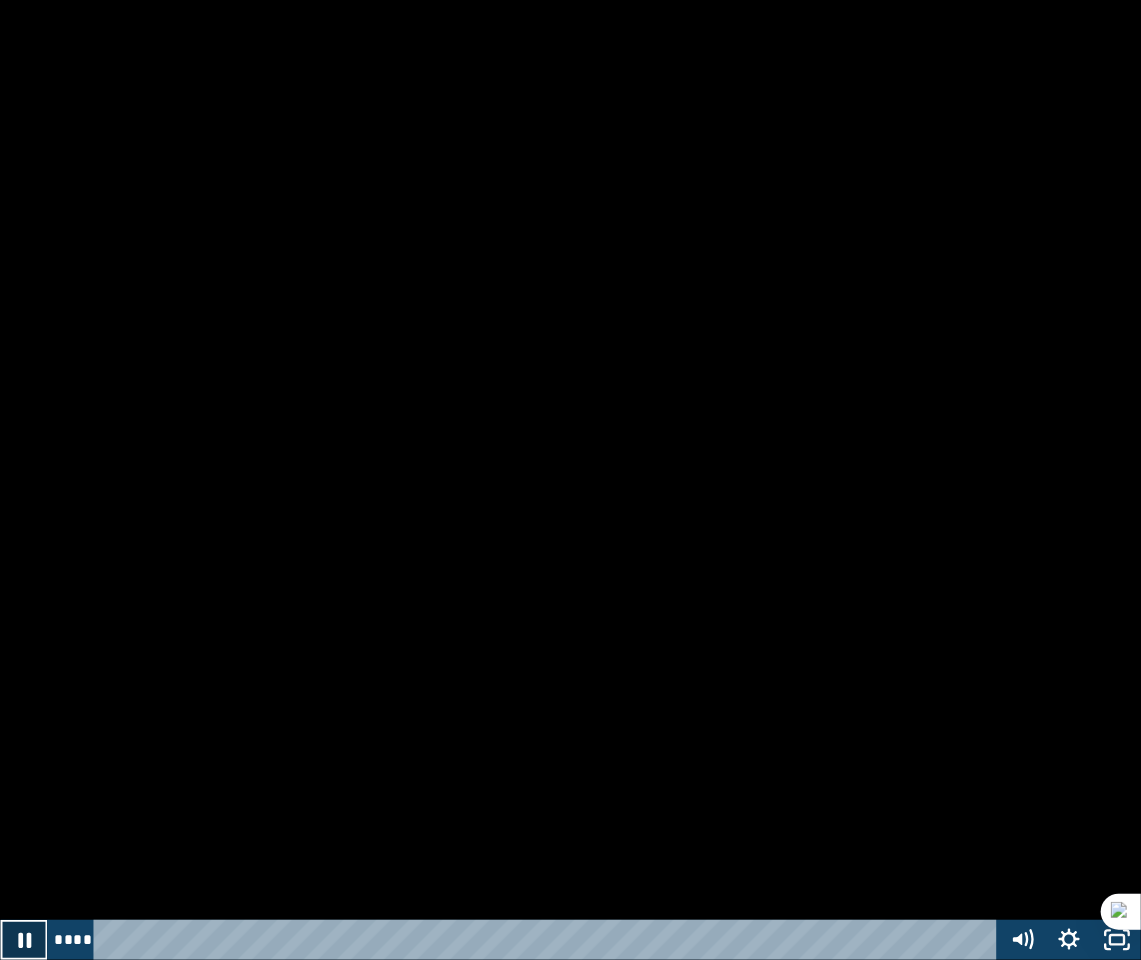 click 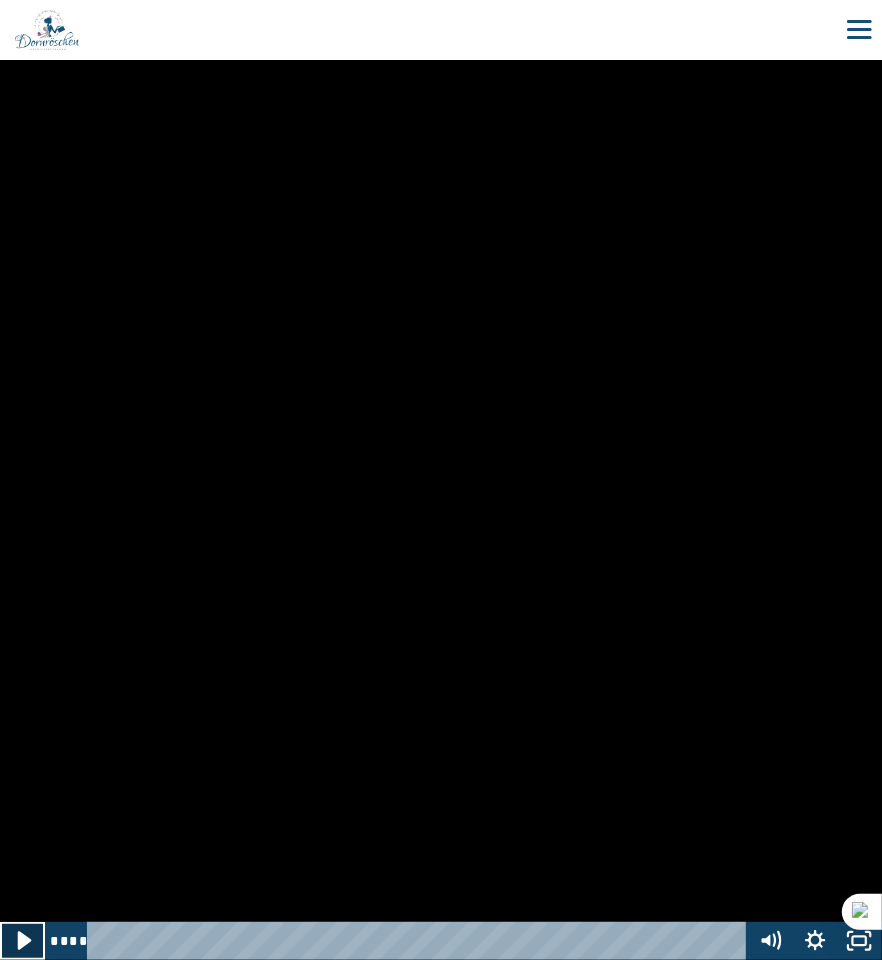 click 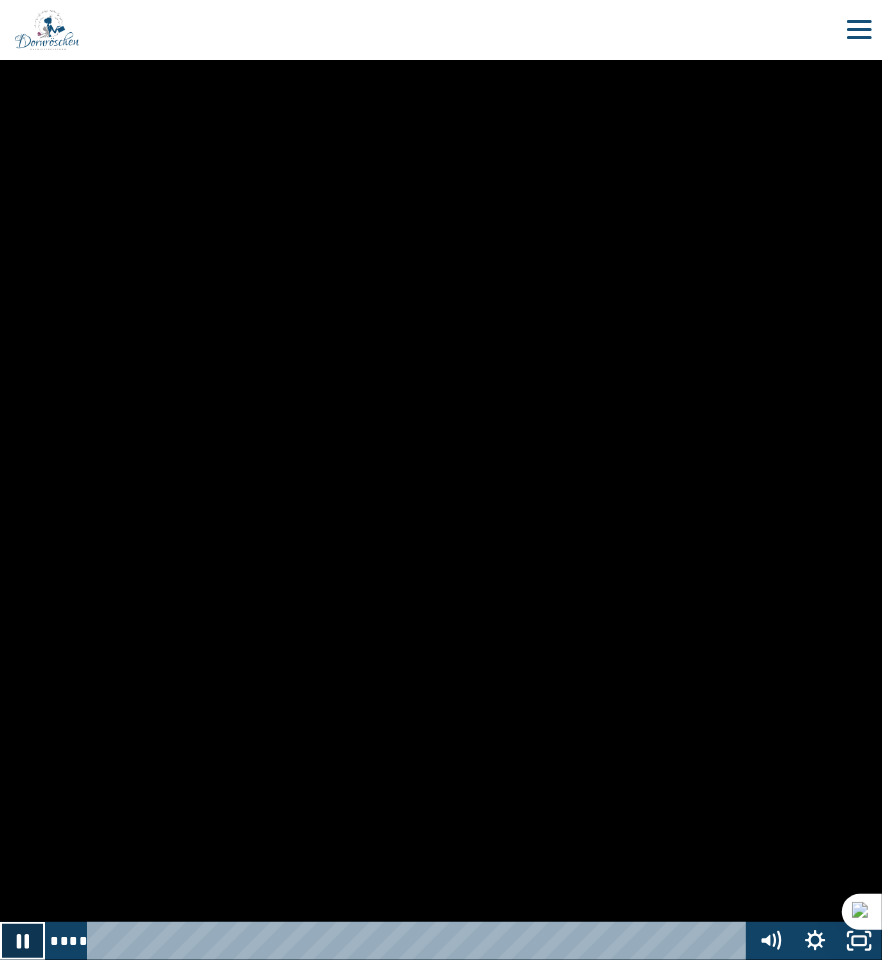 click 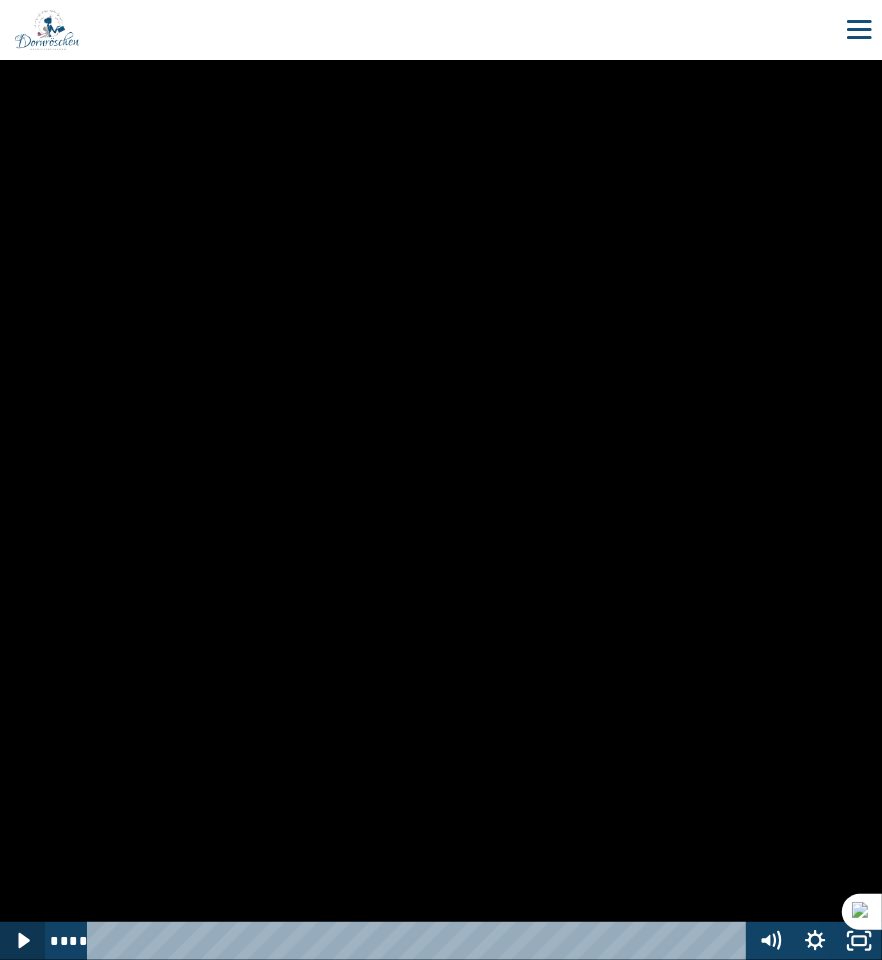 click 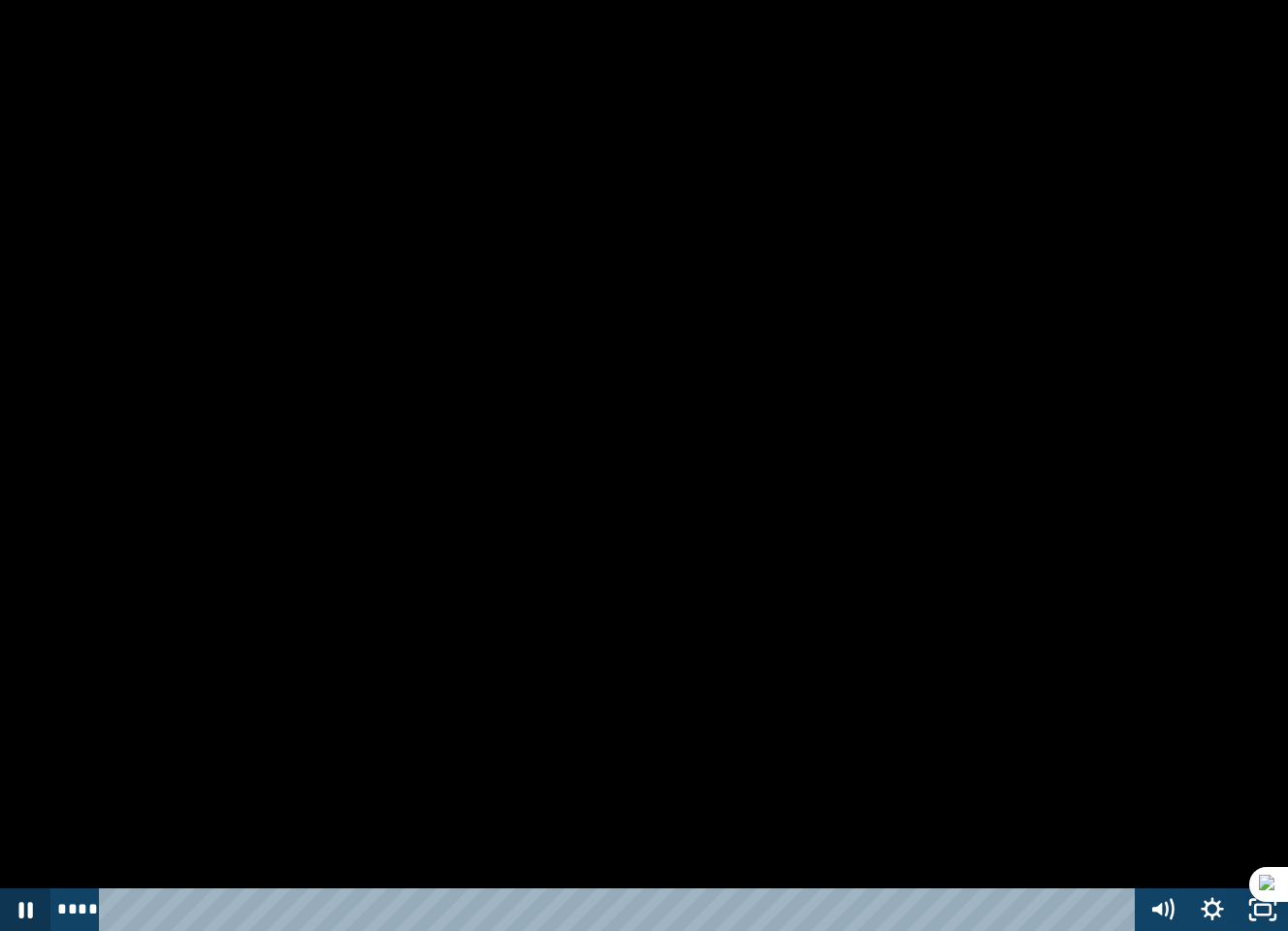 click 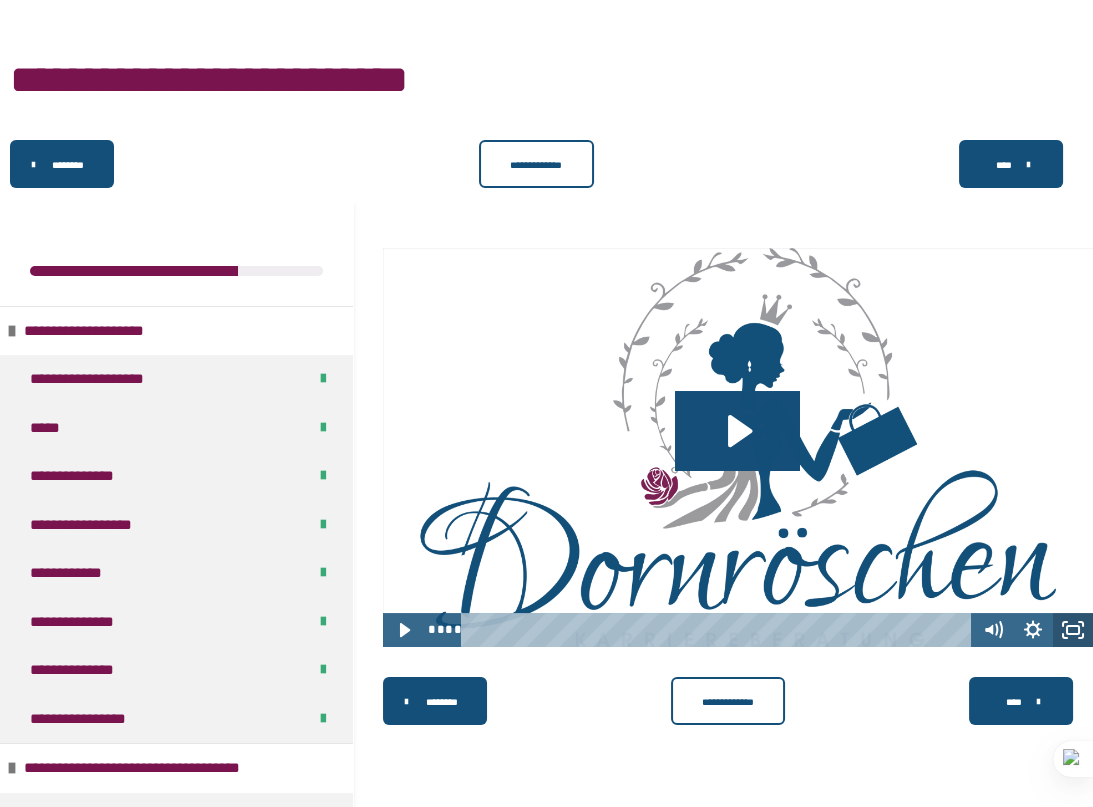 drag, startPoint x: 1082, startPoint y: 626, endPoint x: 1080, endPoint y: 748, distance: 122.016396 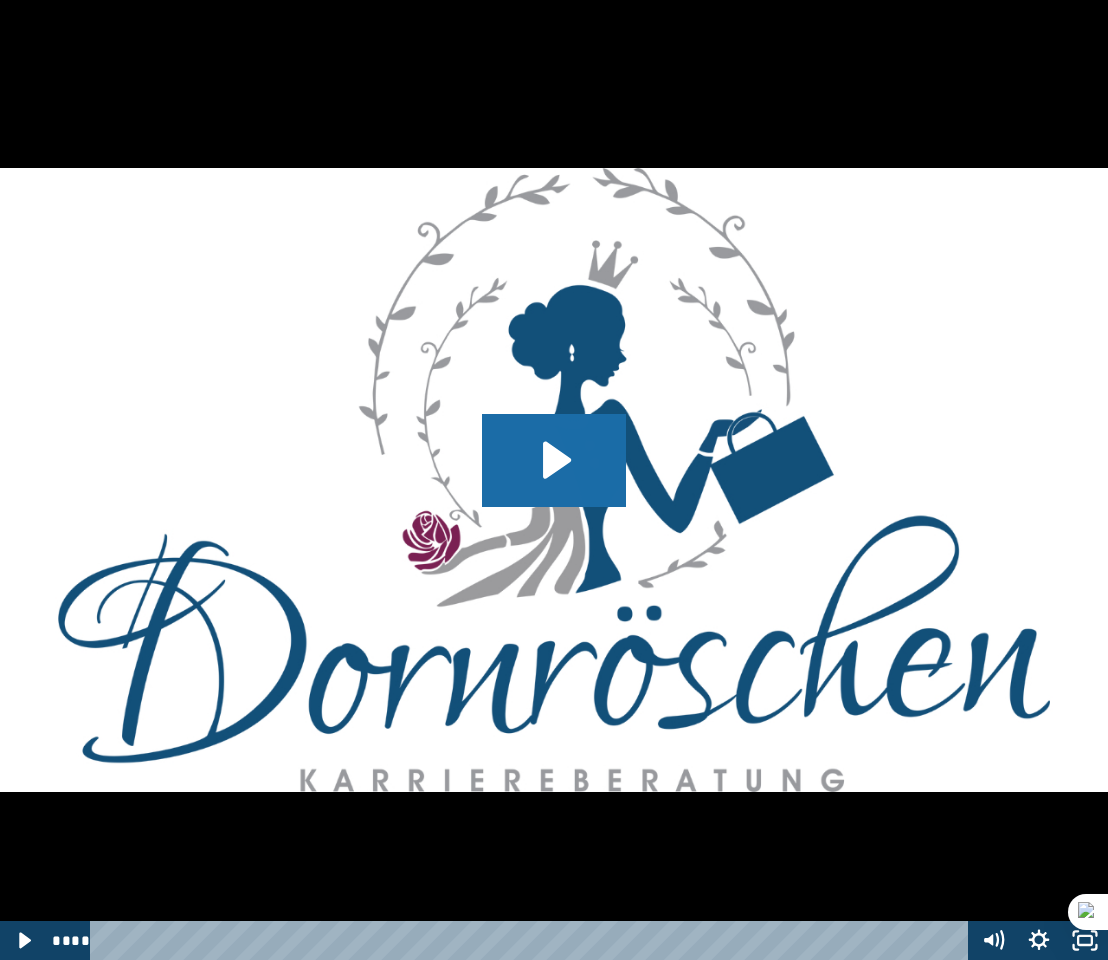 click 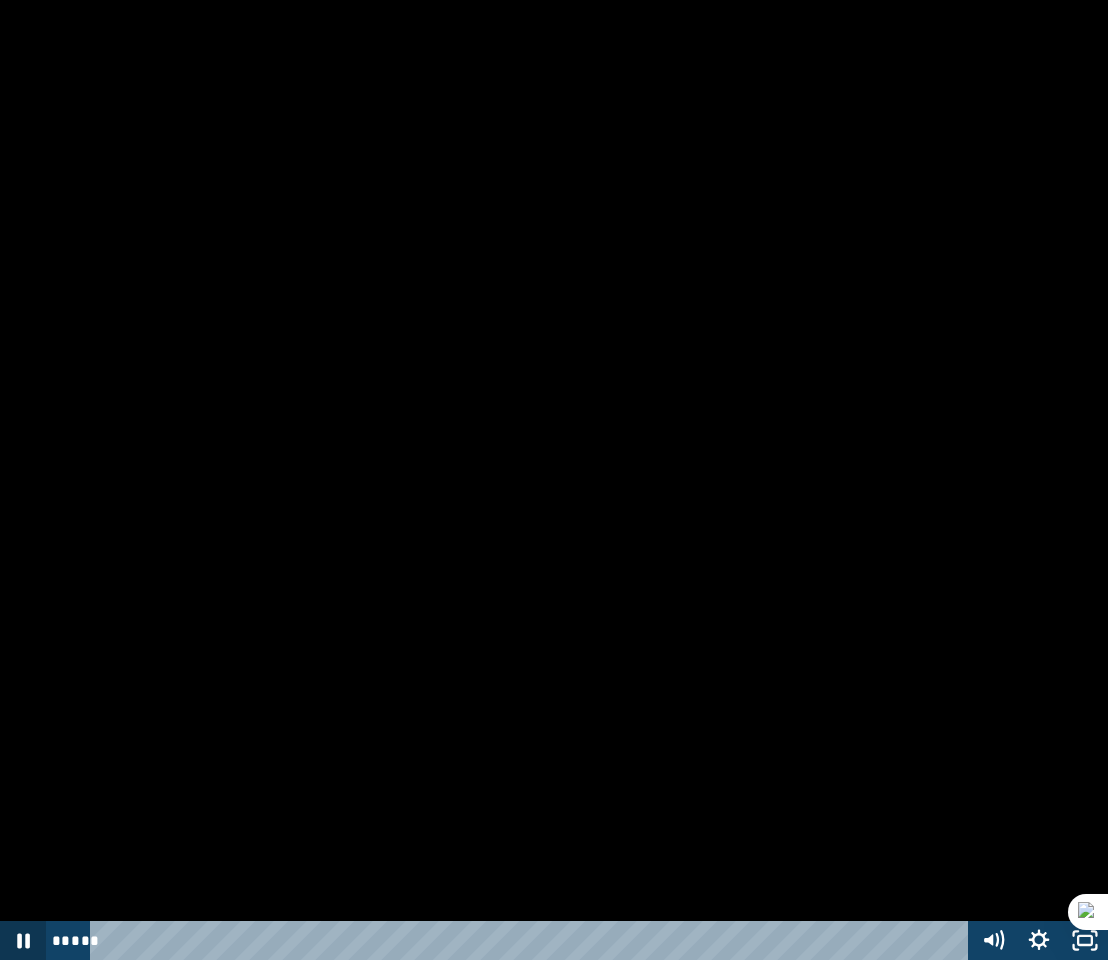click 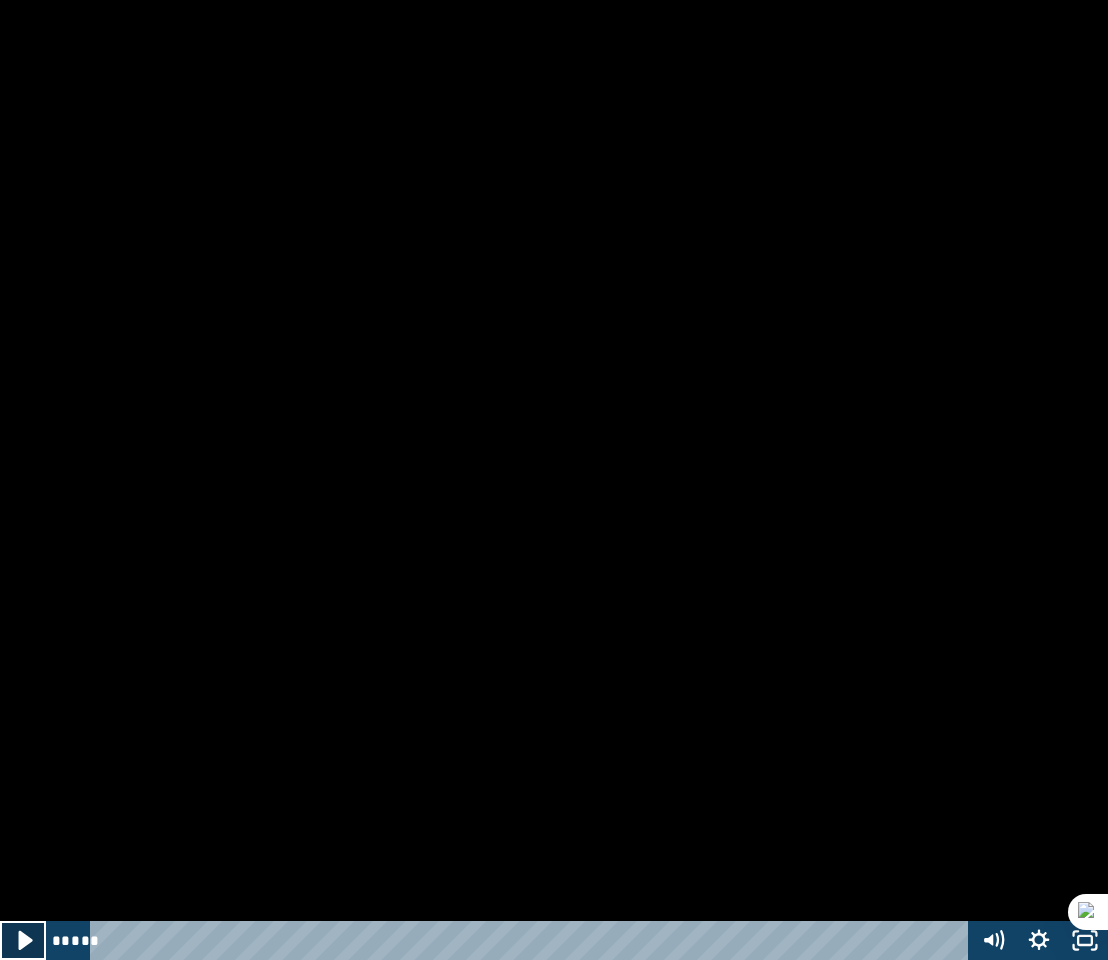 click 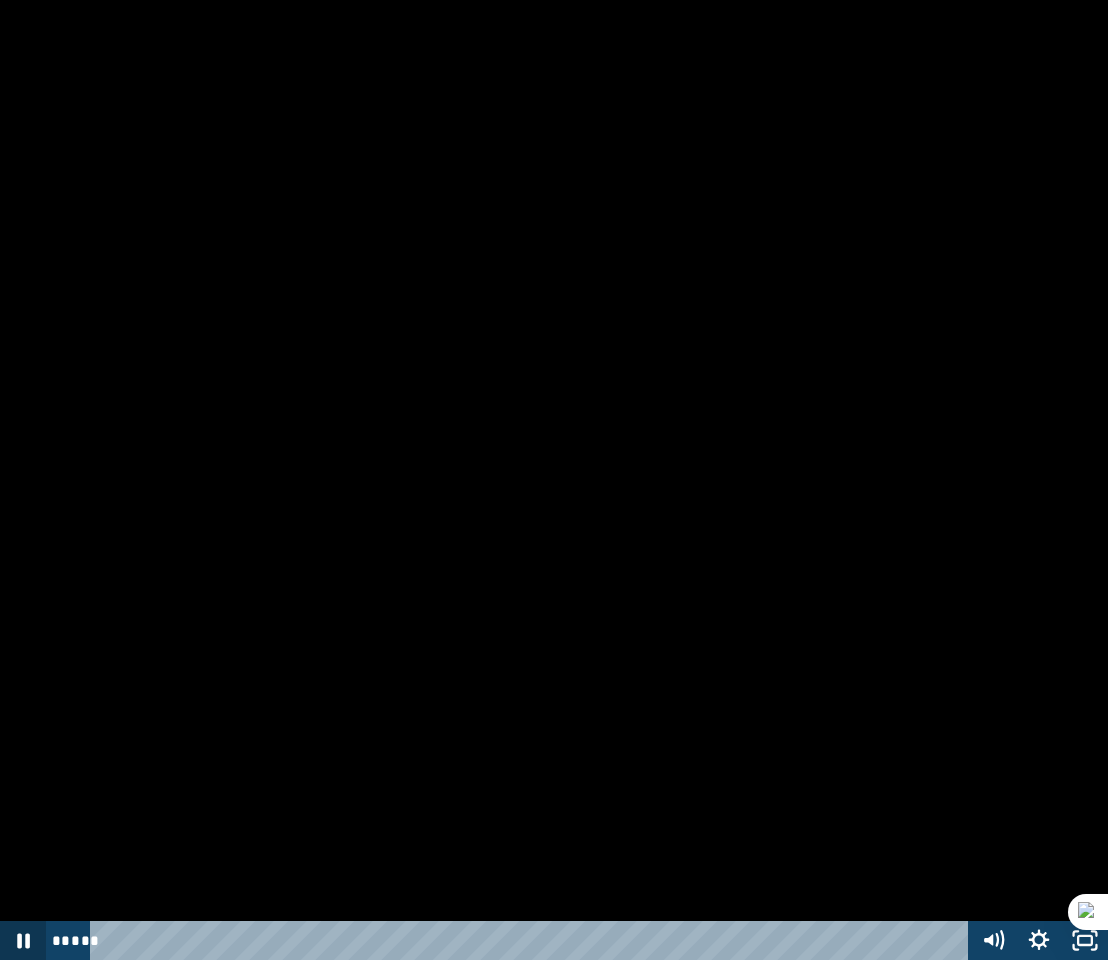 click 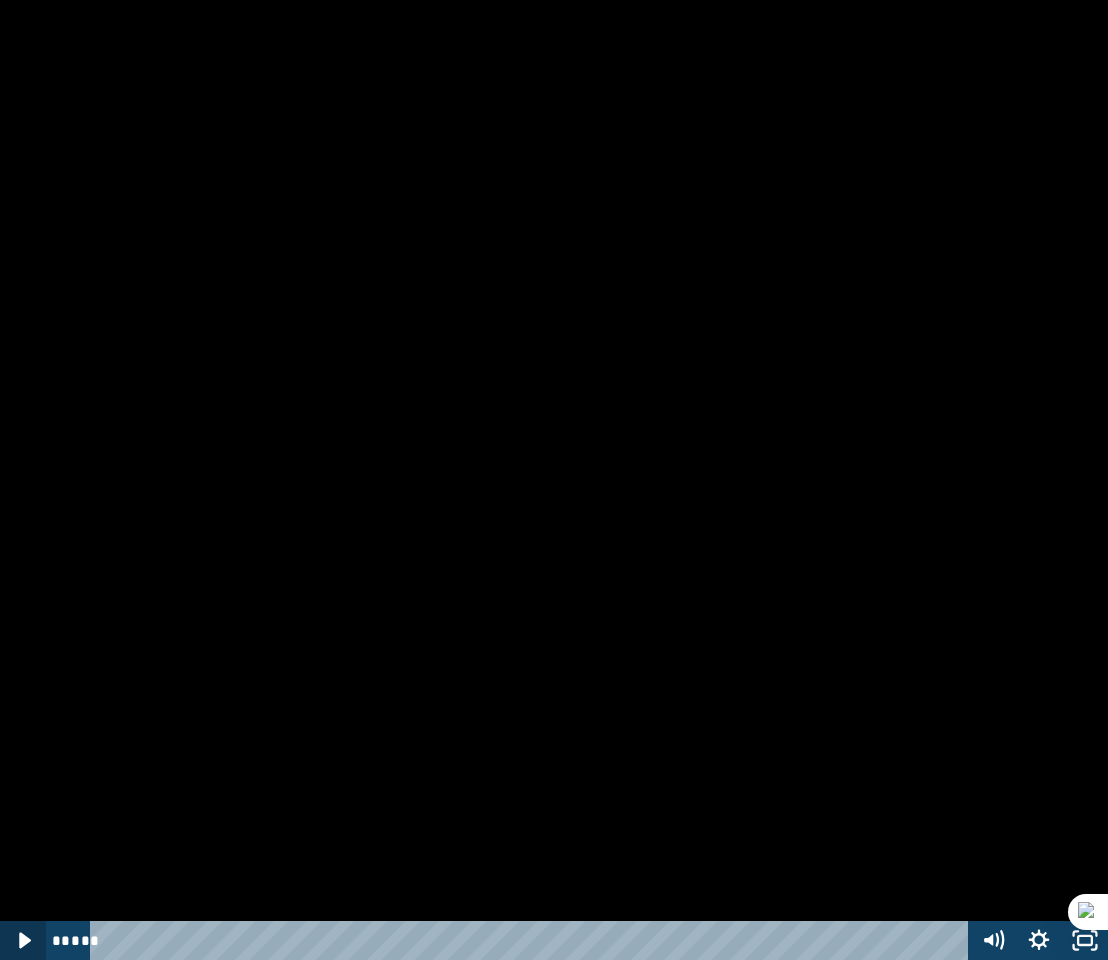 click 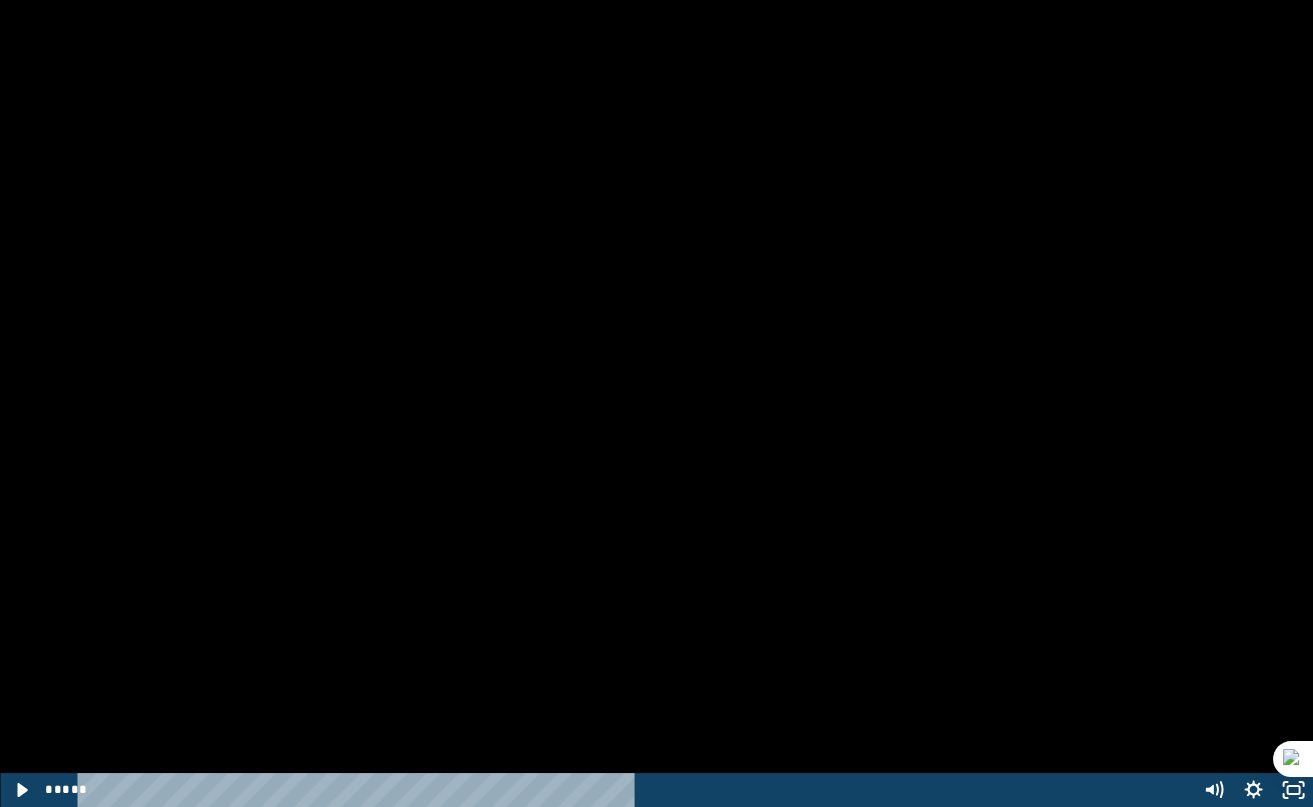 scroll, scrollTop: 406, scrollLeft: 0, axis: vertical 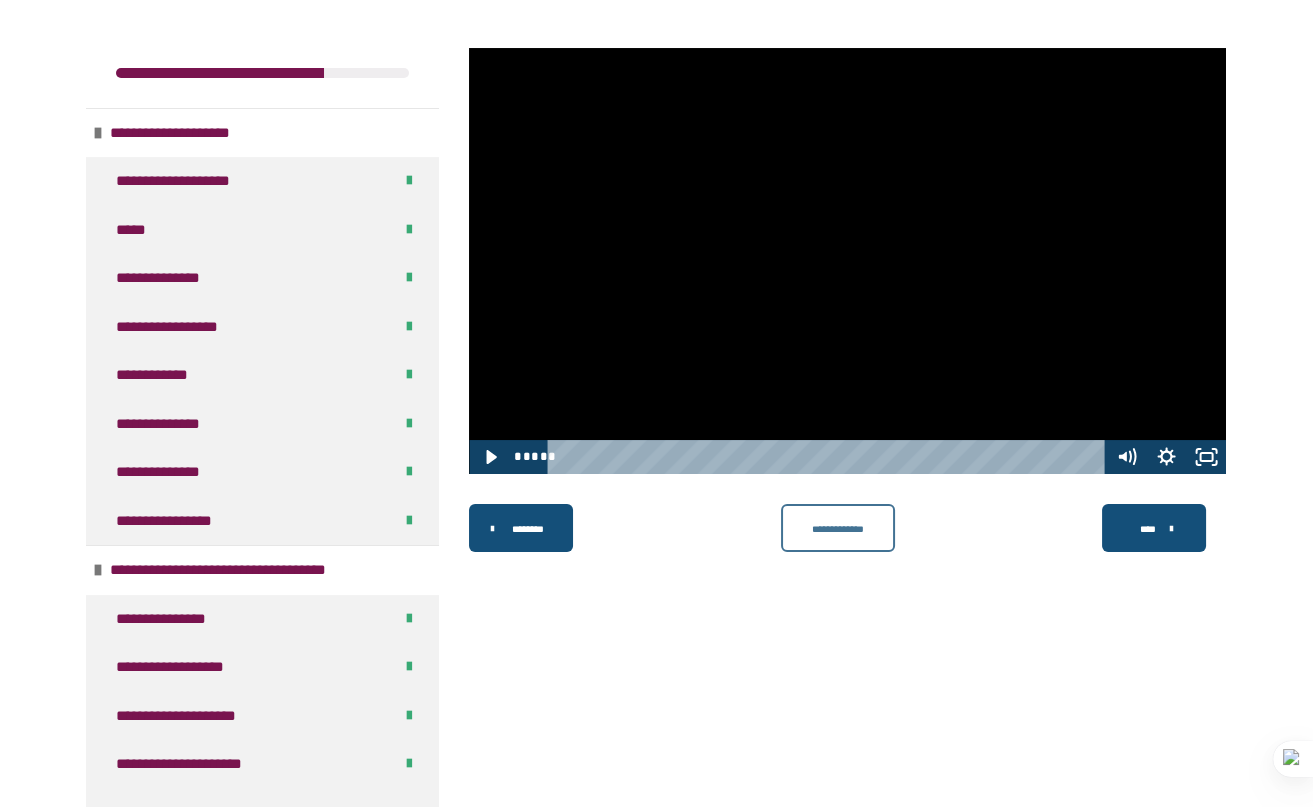 click on "**********" at bounding box center [838, 529] 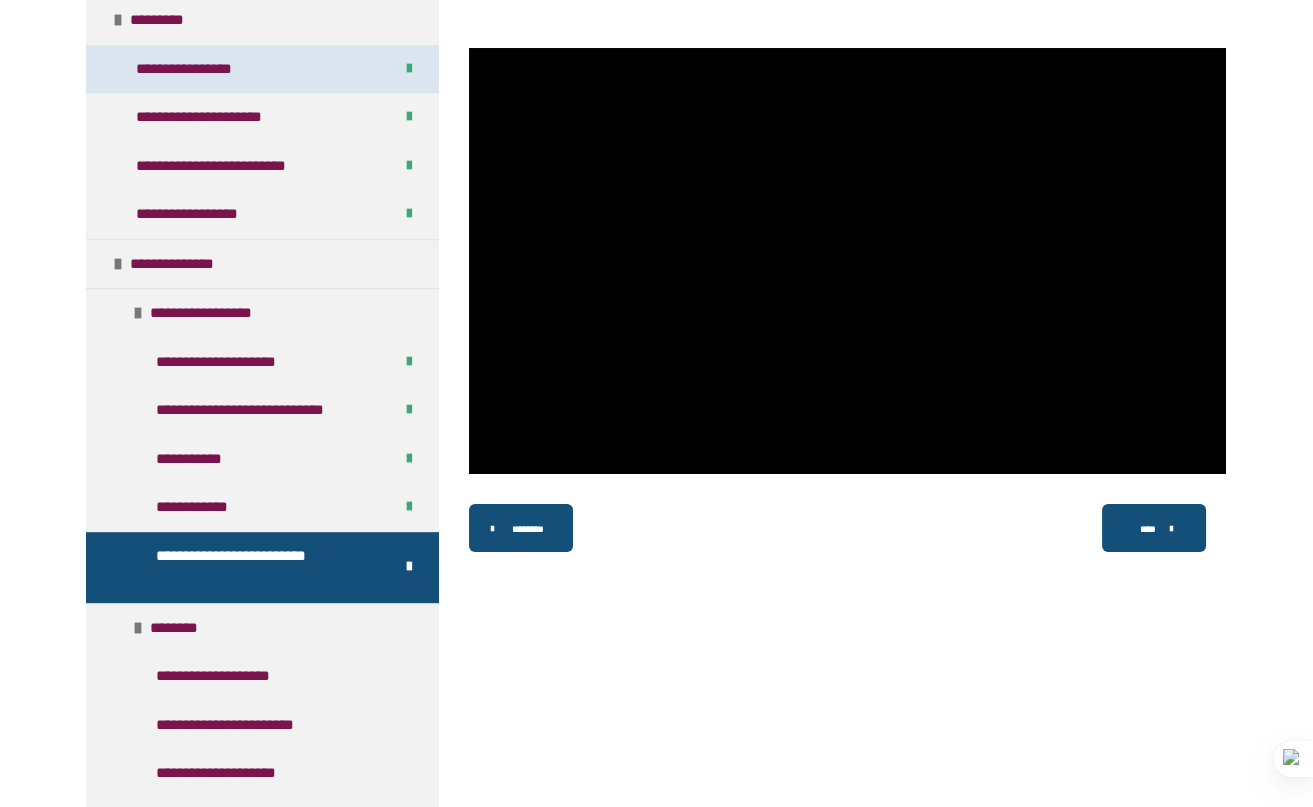 scroll, scrollTop: 1600, scrollLeft: 0, axis: vertical 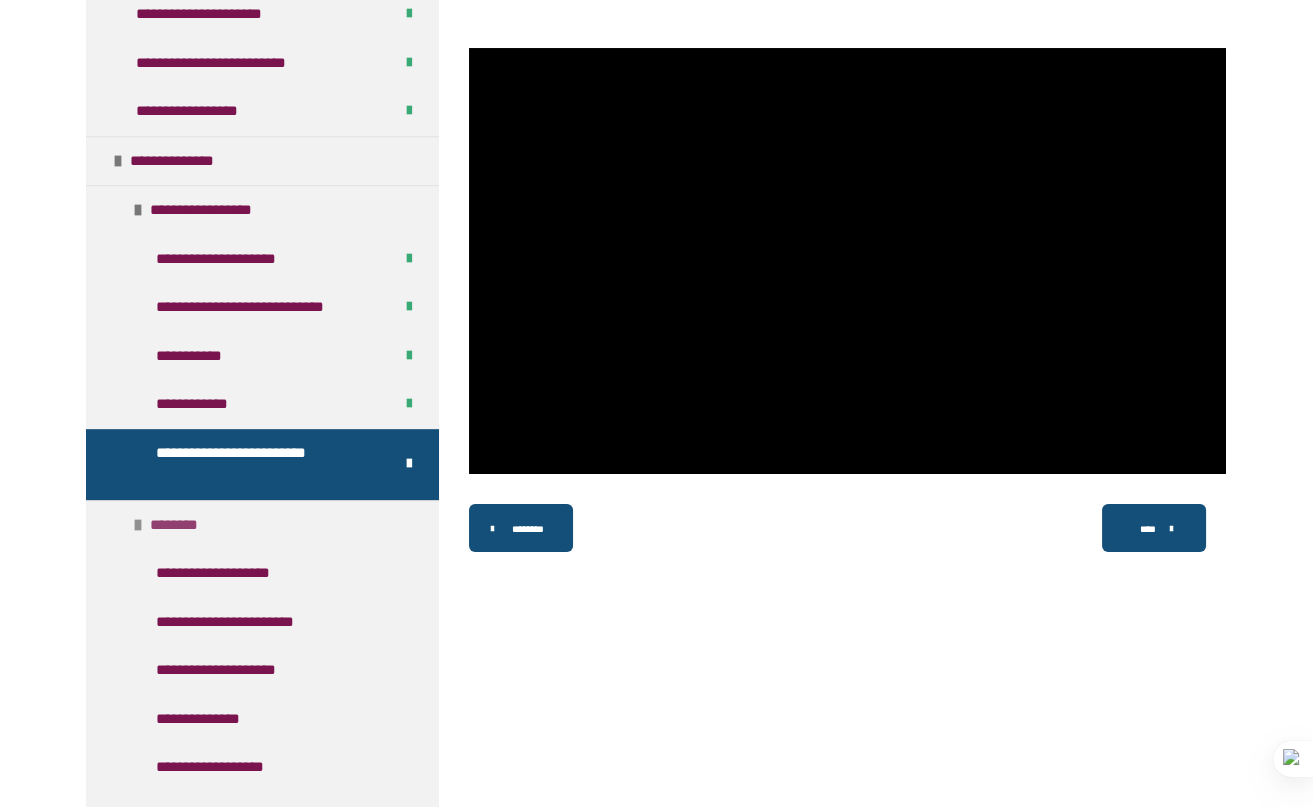 click on "********" at bounding box center (262, 525) 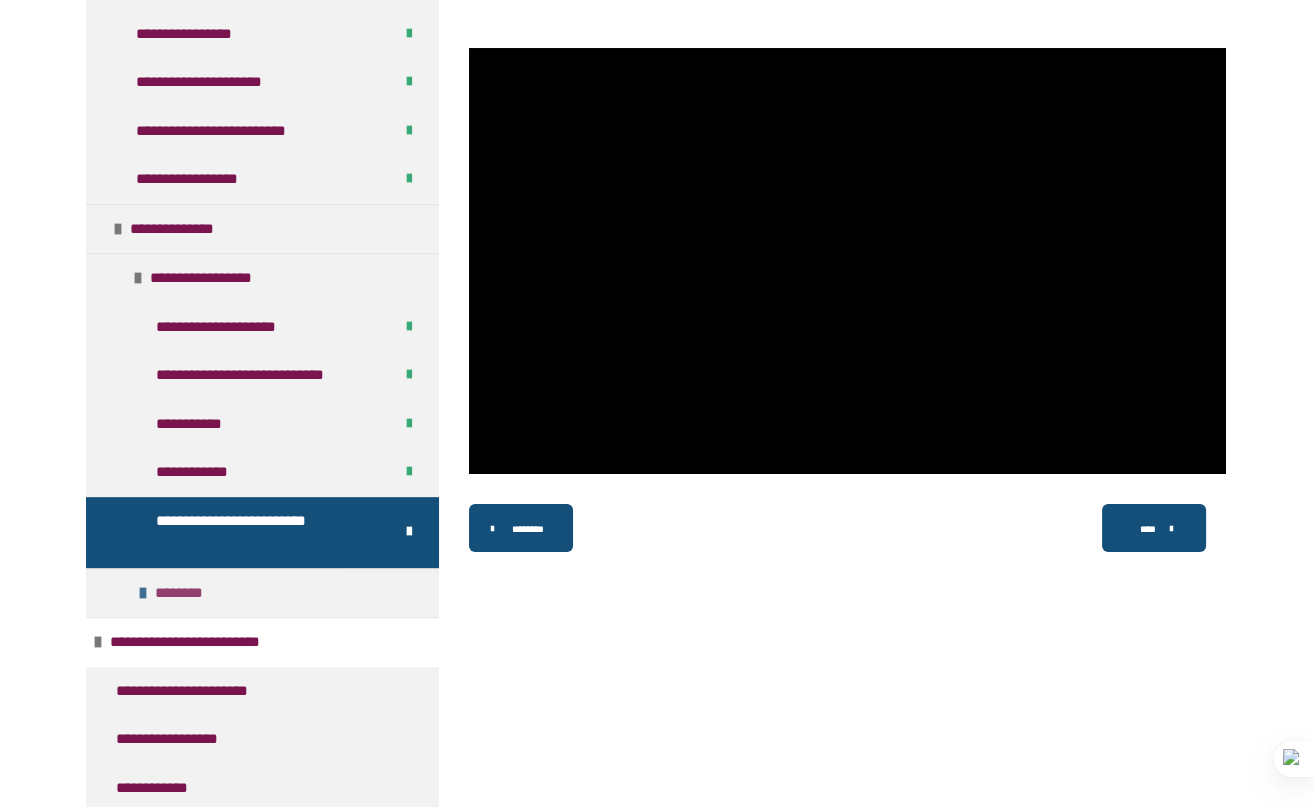 scroll, scrollTop: 1531, scrollLeft: 0, axis: vertical 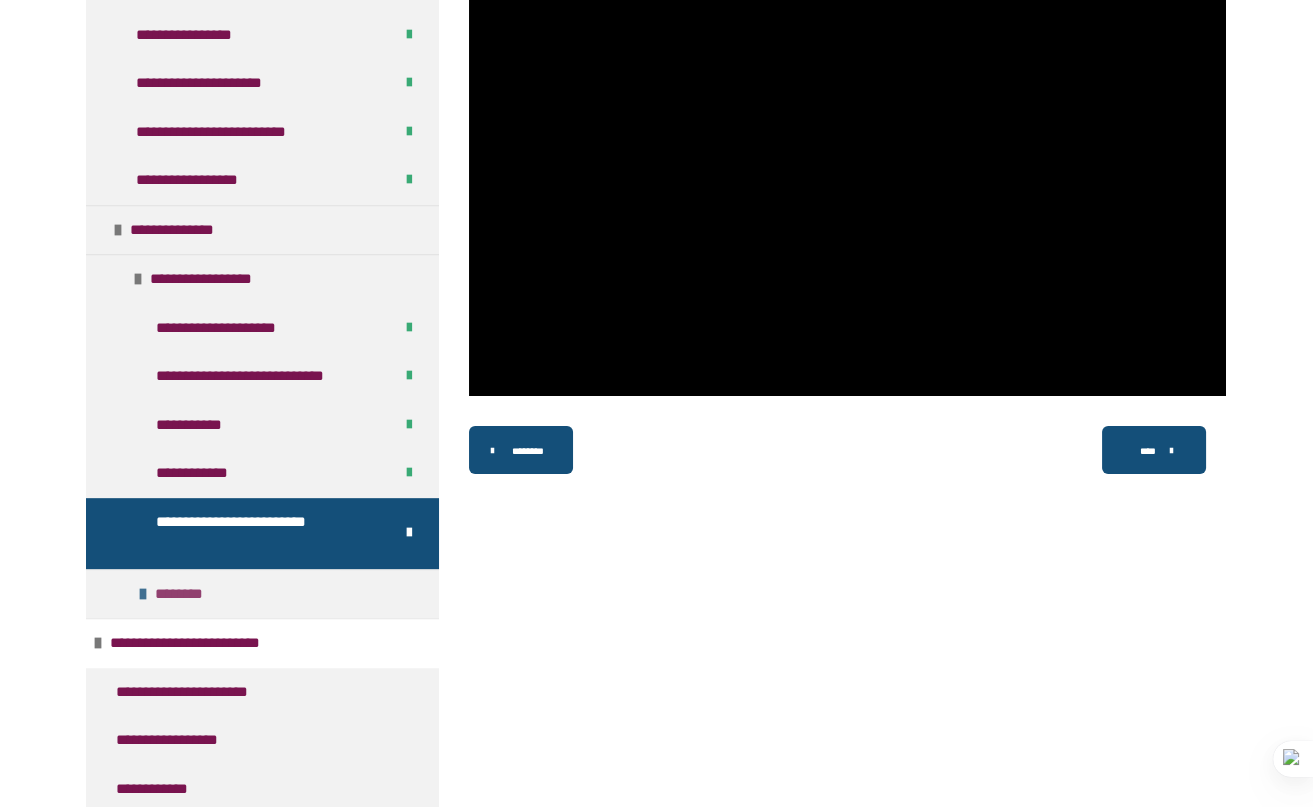 click on "********" at bounding box center (185, 594) 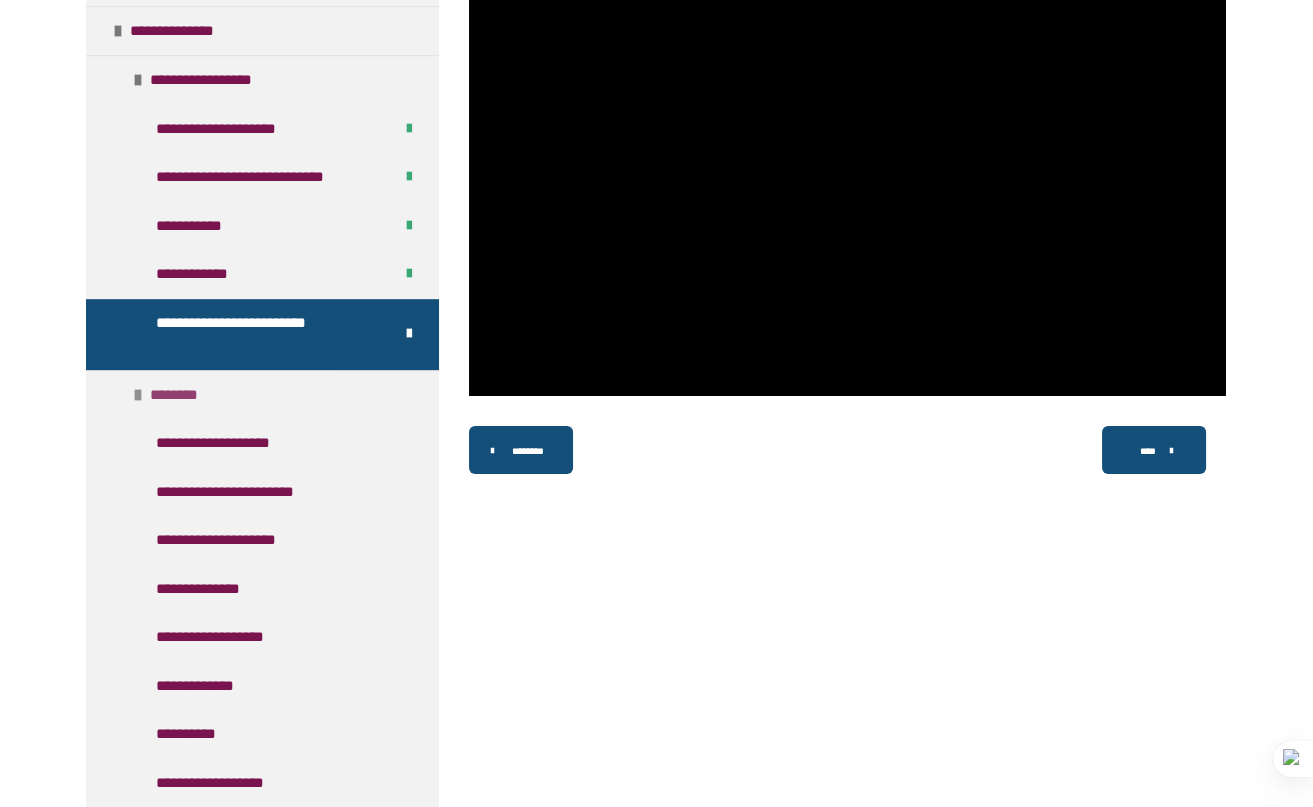scroll, scrollTop: 1967, scrollLeft: 0, axis: vertical 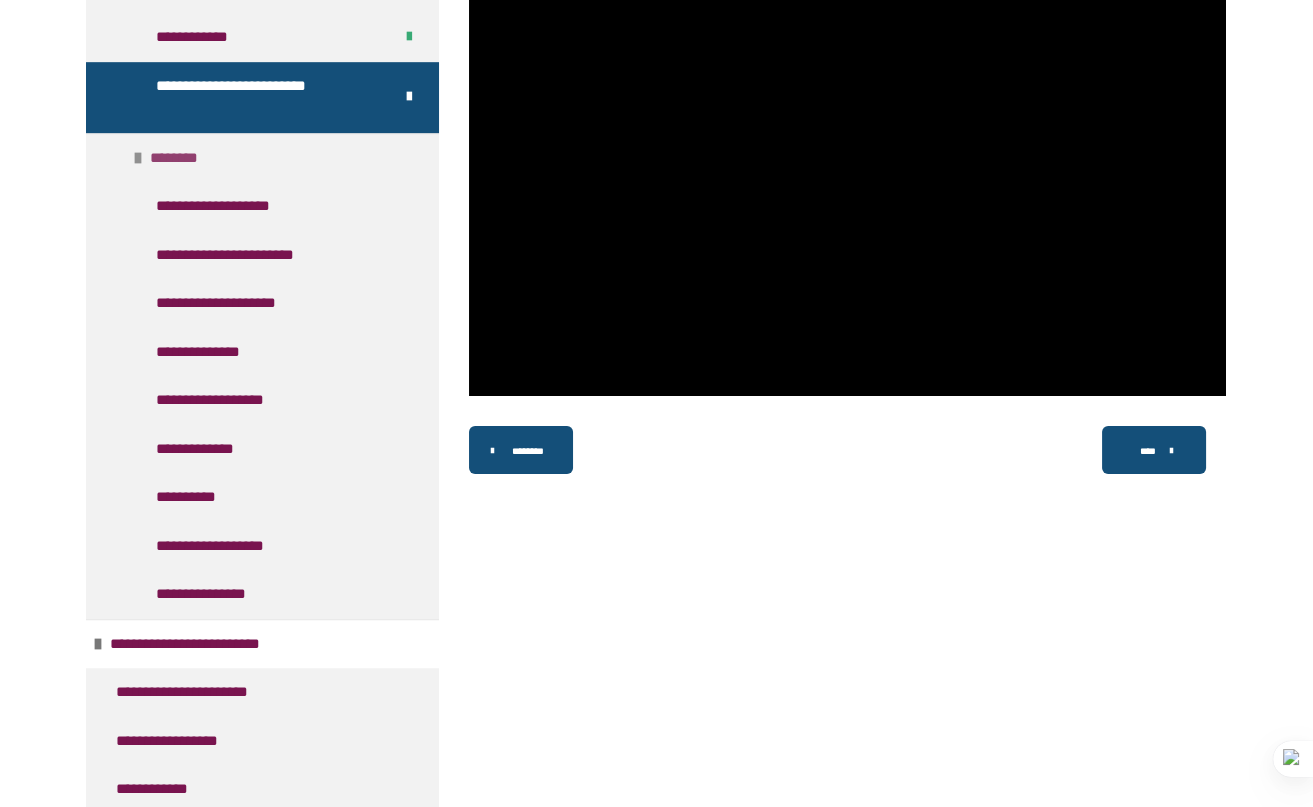 click on "********" at bounding box center (180, 158) 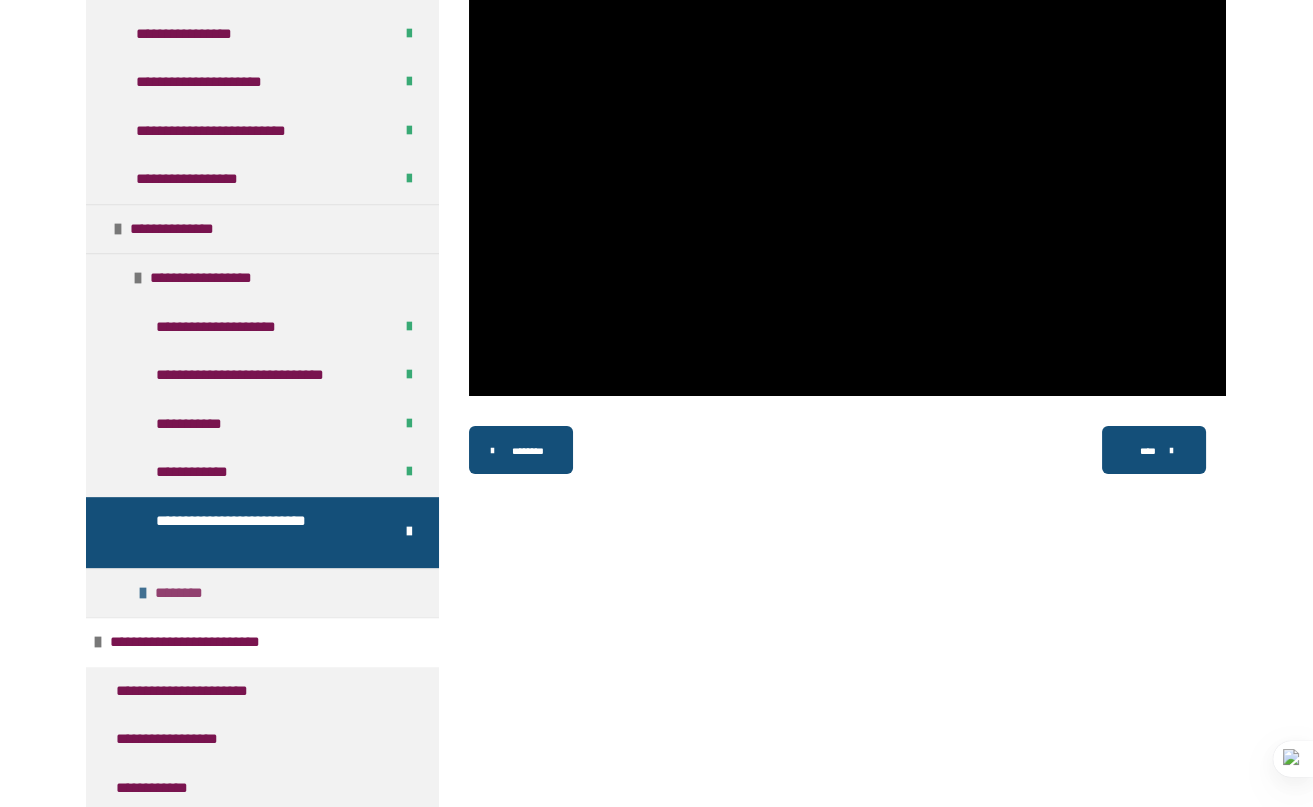 scroll, scrollTop: 1531, scrollLeft: 0, axis: vertical 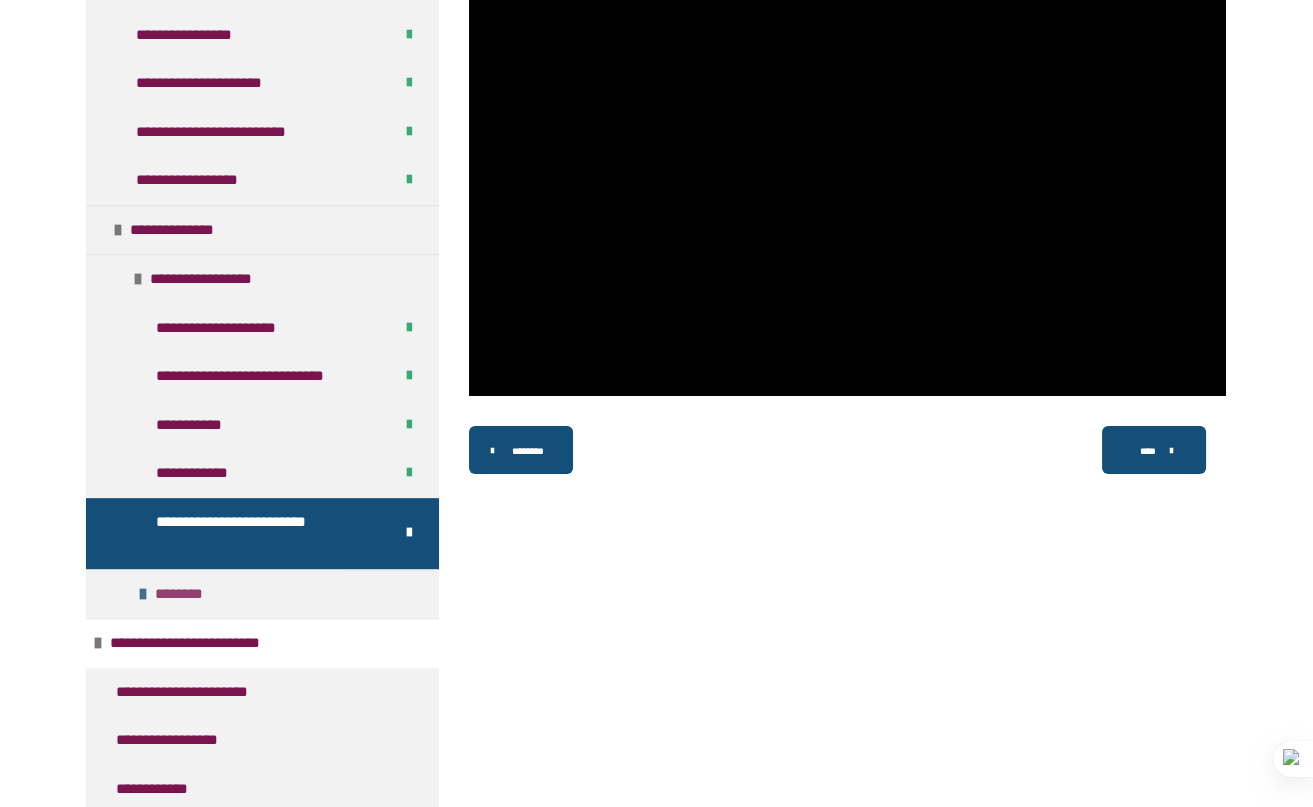 click on "********" at bounding box center [185, 594] 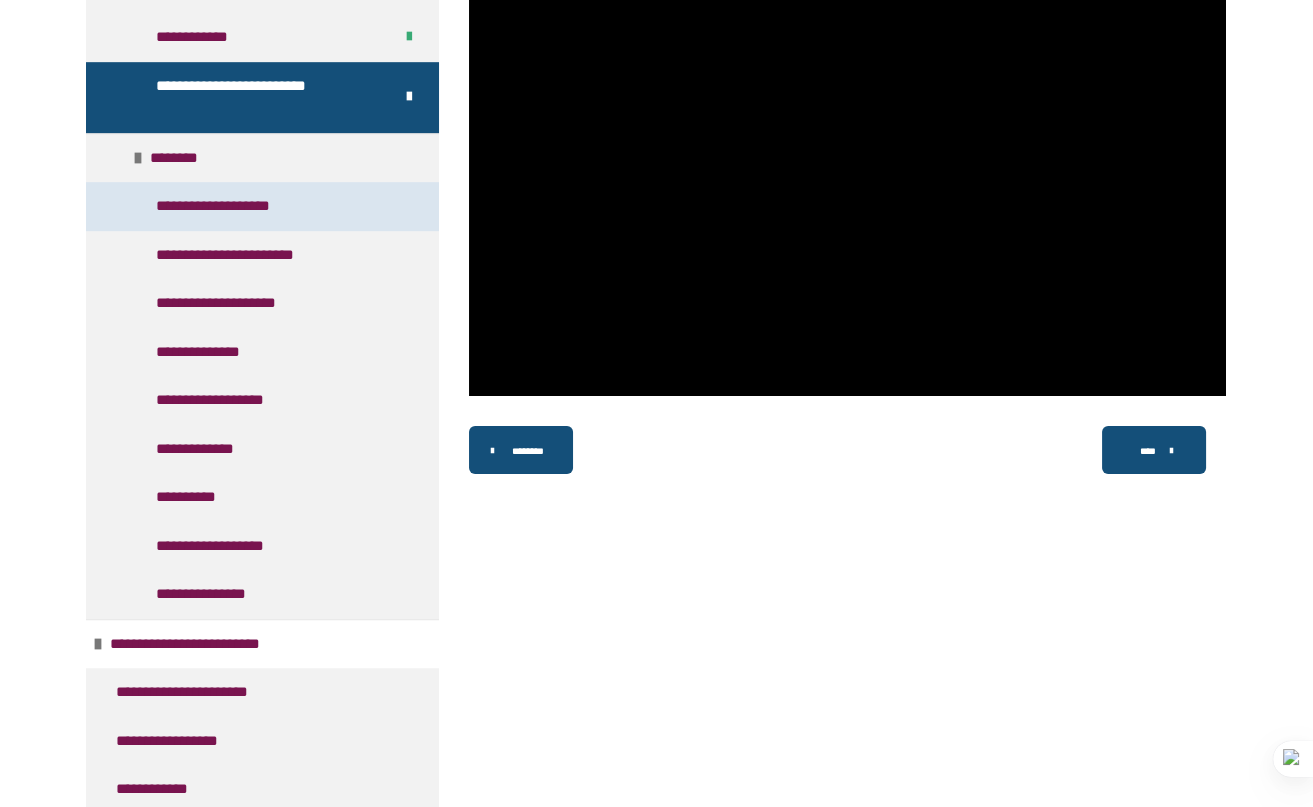 click on "**********" at bounding box center (227, 206) 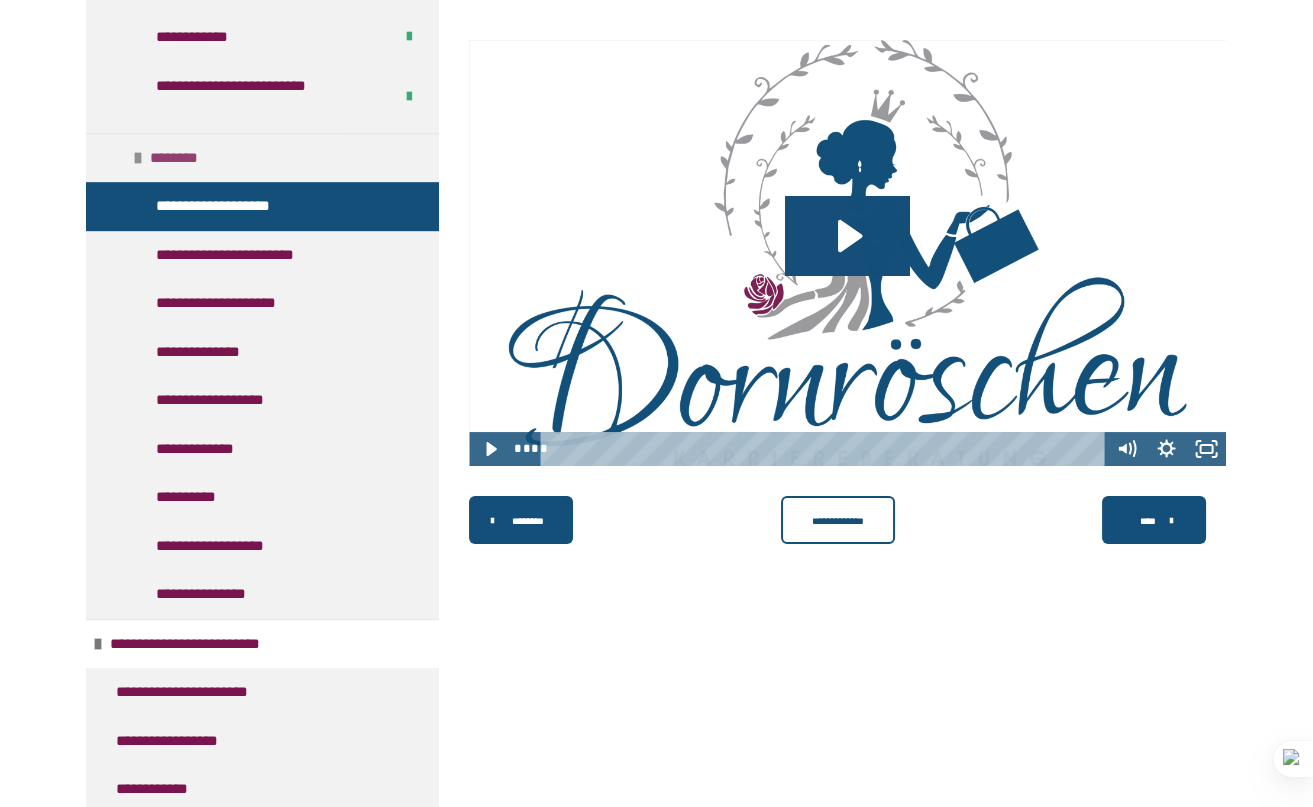 click on "********" at bounding box center [180, 158] 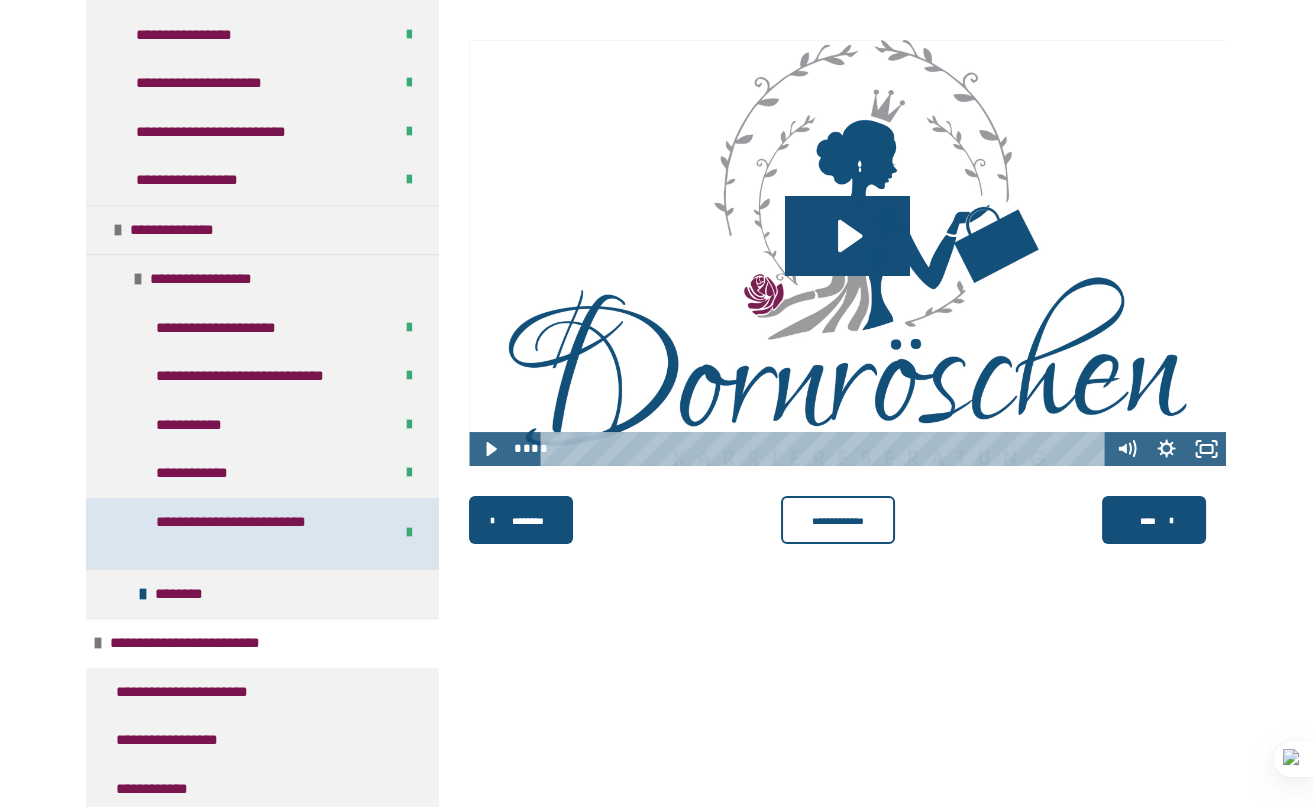 scroll, scrollTop: 484, scrollLeft: 0, axis: vertical 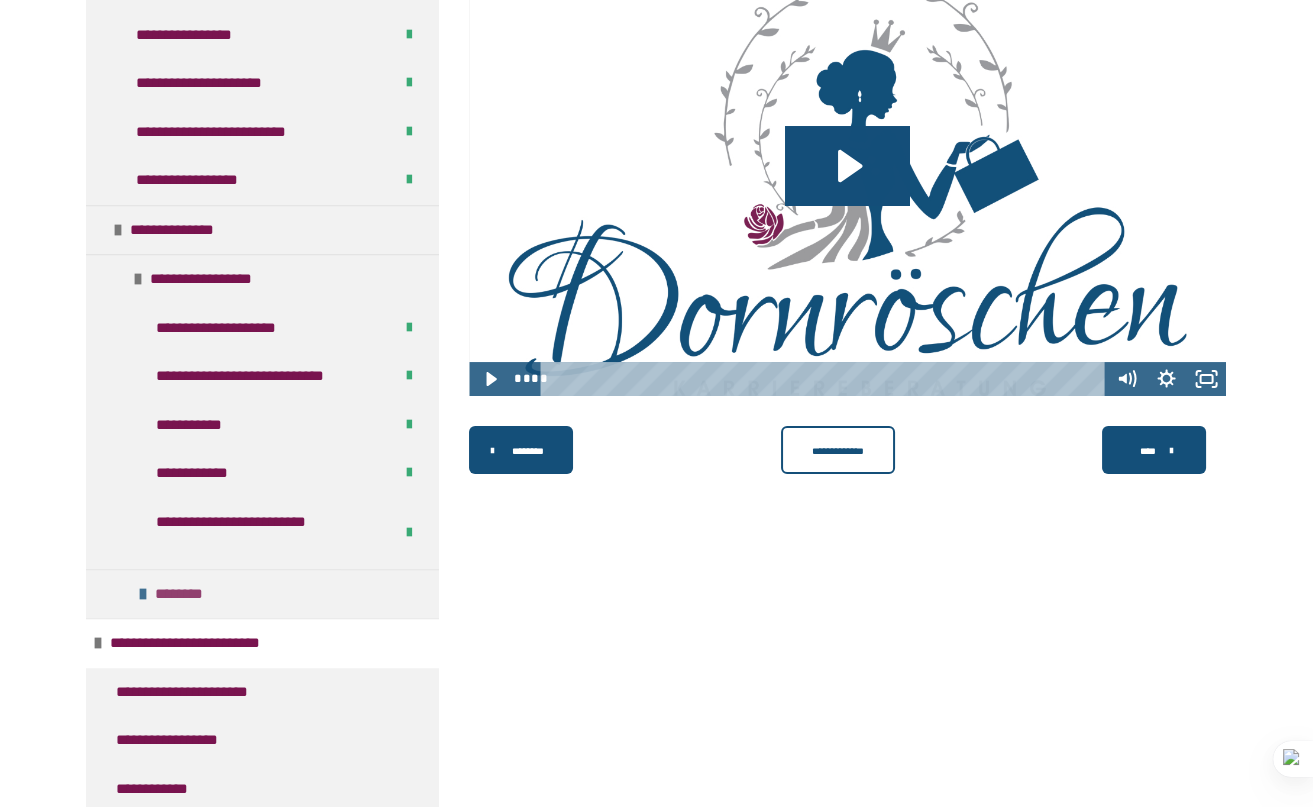 click at bounding box center (143, 594) 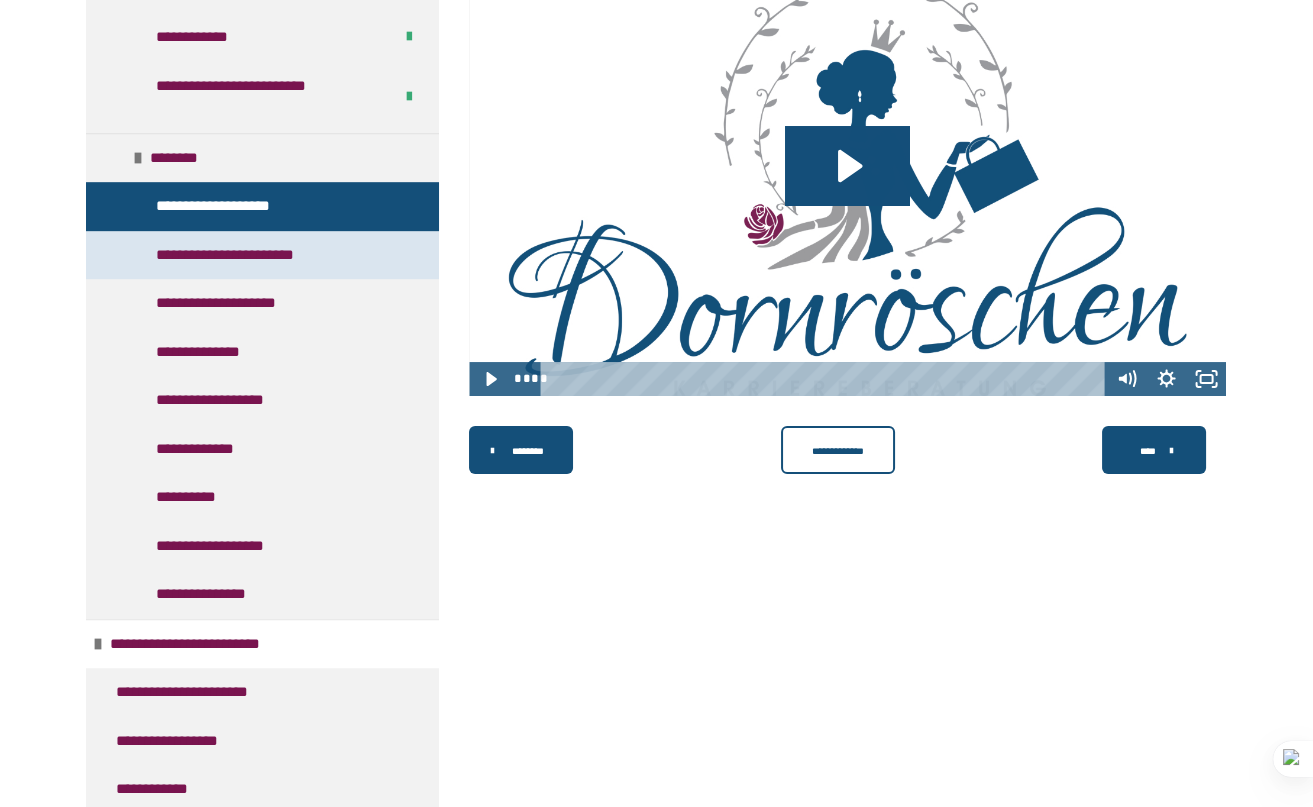 click on "**********" at bounding box center (235, 255) 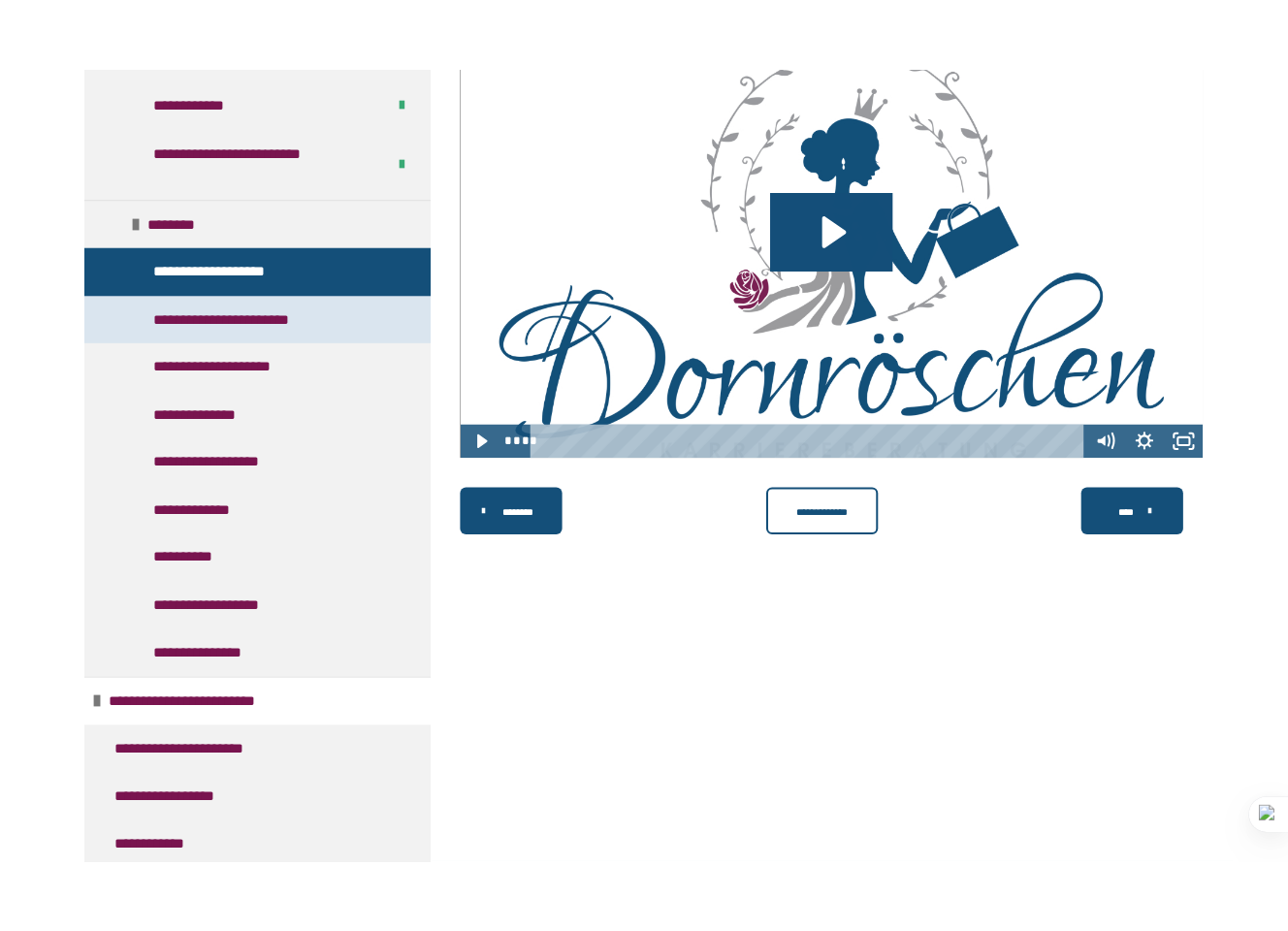 scroll, scrollTop: 401, scrollLeft: 0, axis: vertical 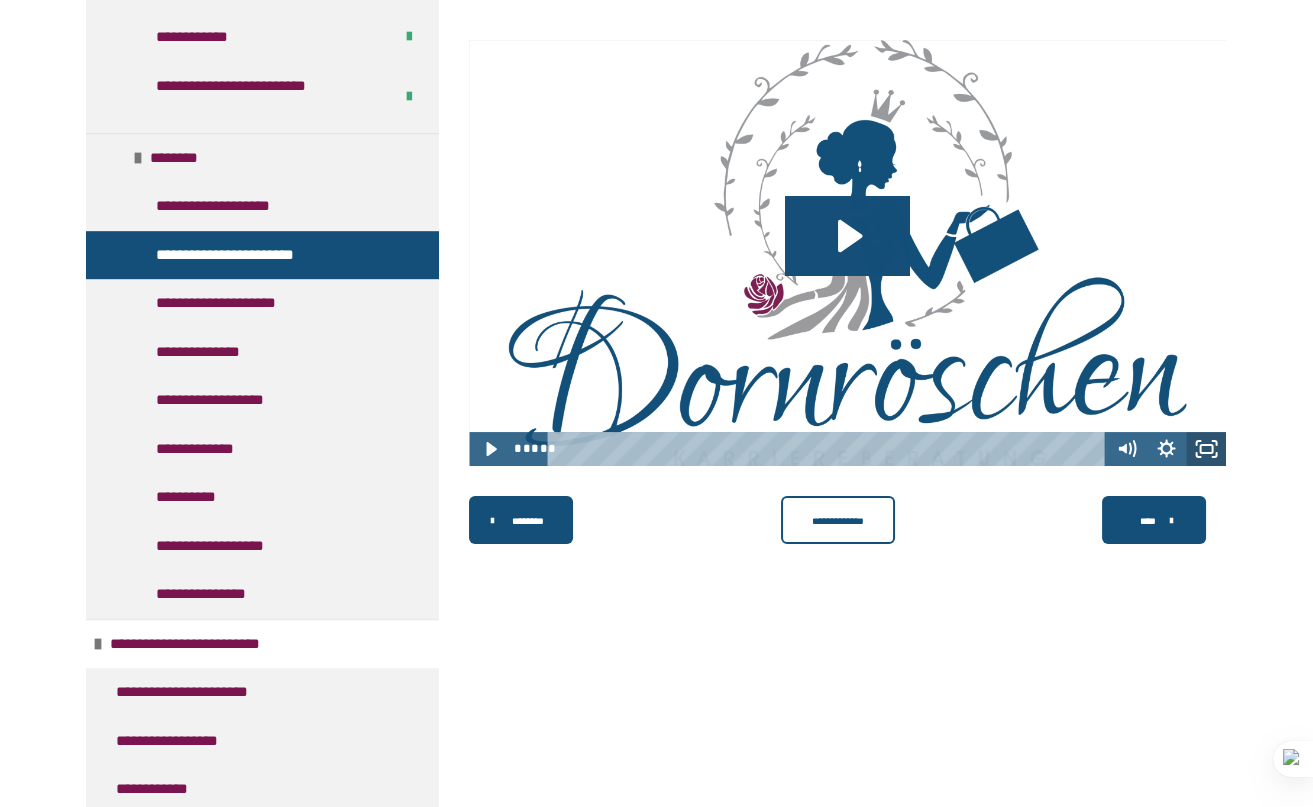 click 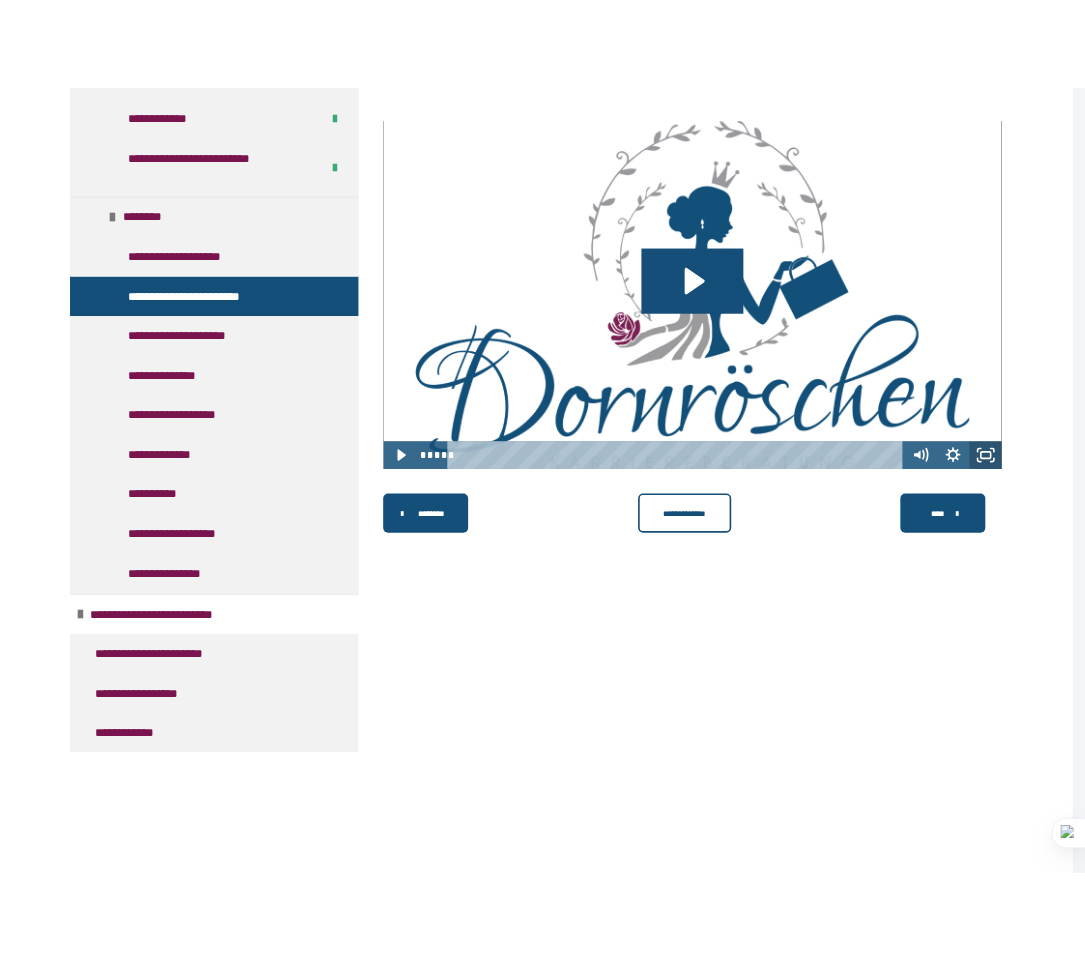 scroll, scrollTop: 1814, scrollLeft: 0, axis: vertical 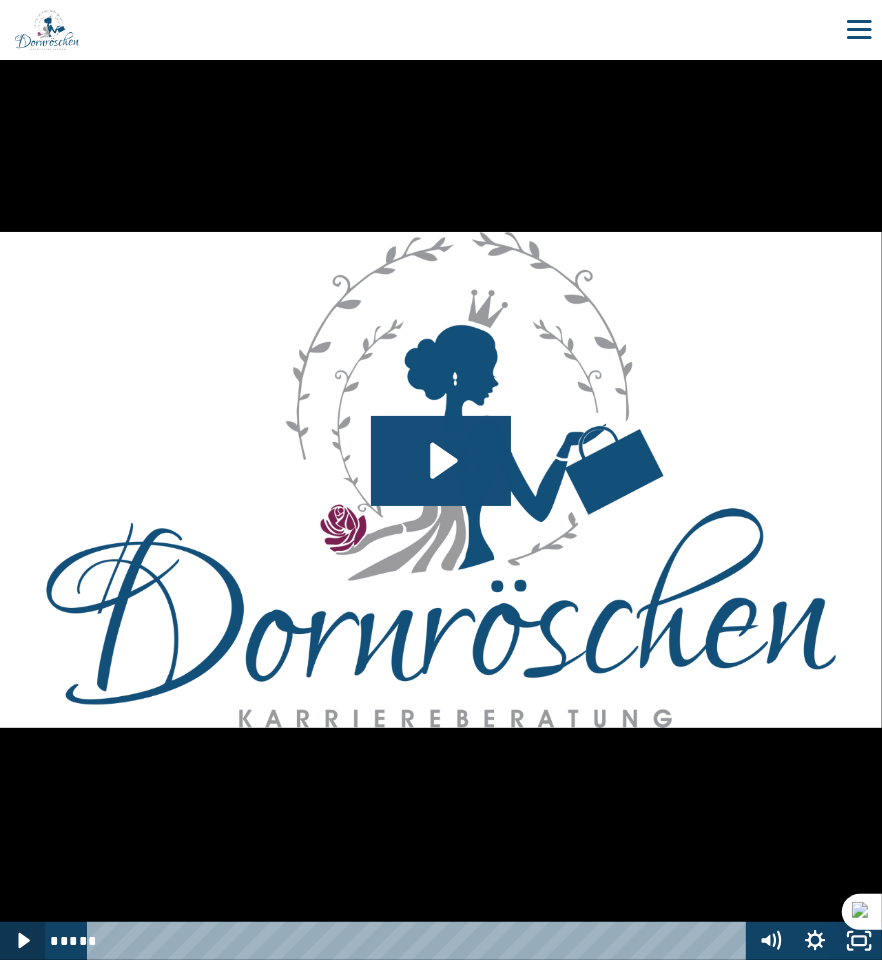 click 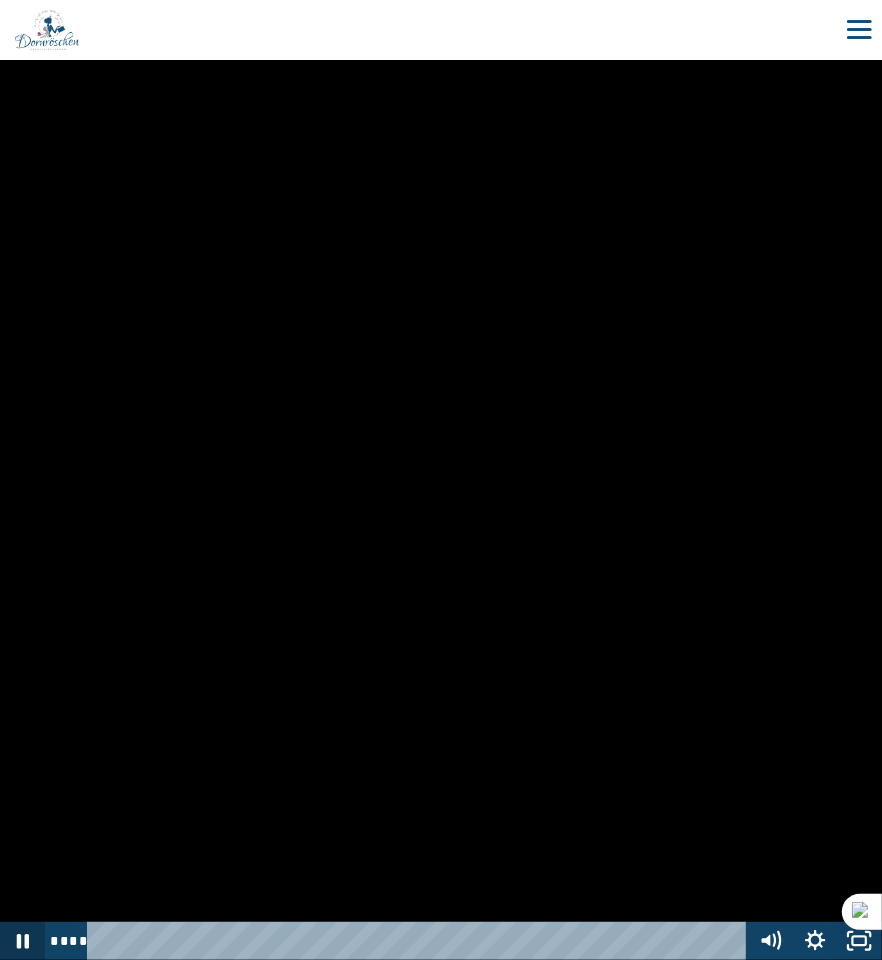 click 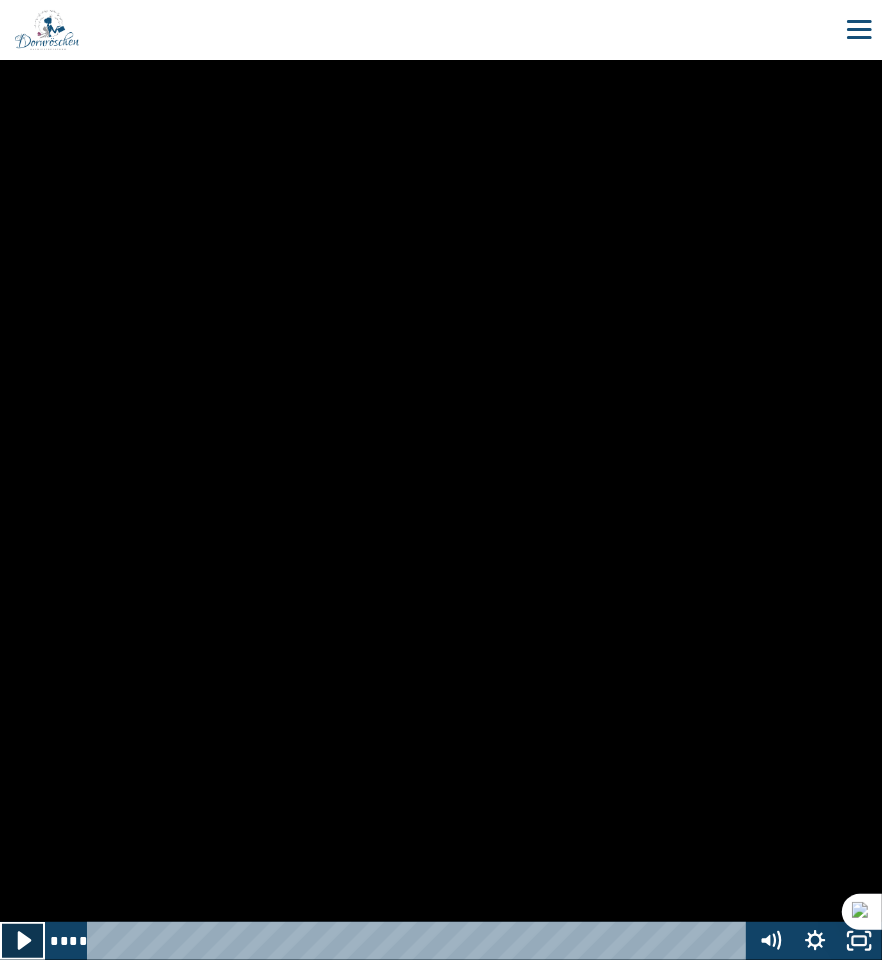 click 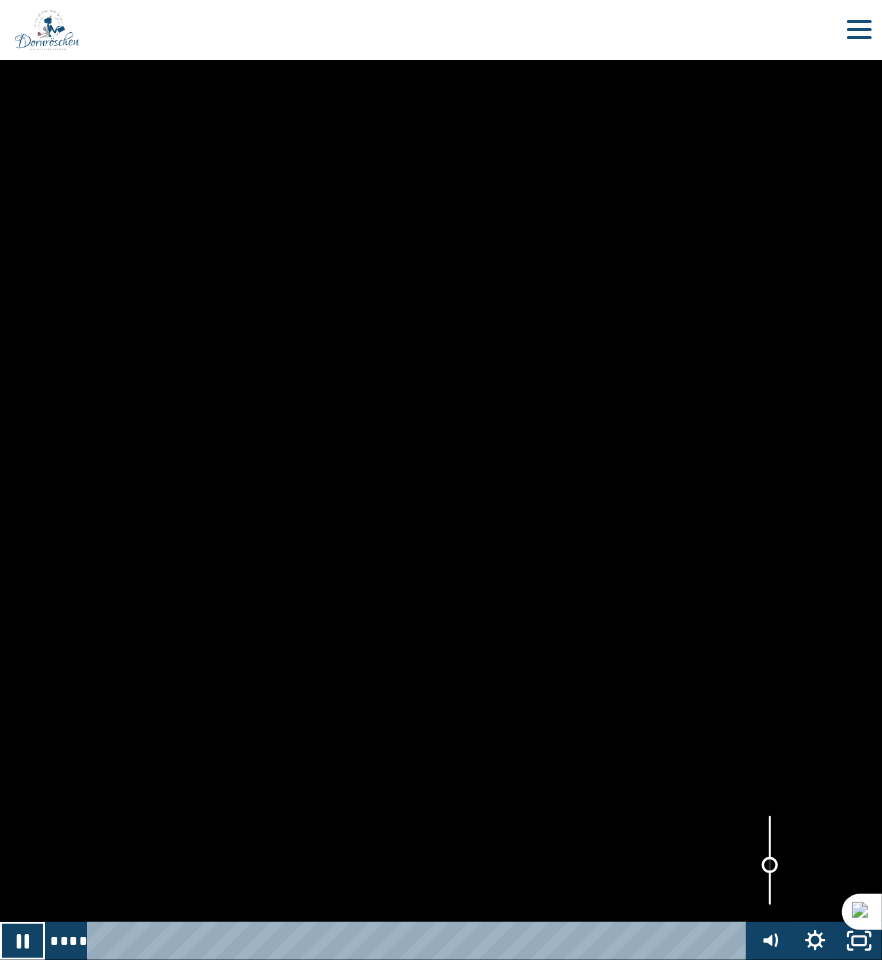 drag, startPoint x: 772, startPoint y: 818, endPoint x: 780, endPoint y: 865, distance: 47.67599 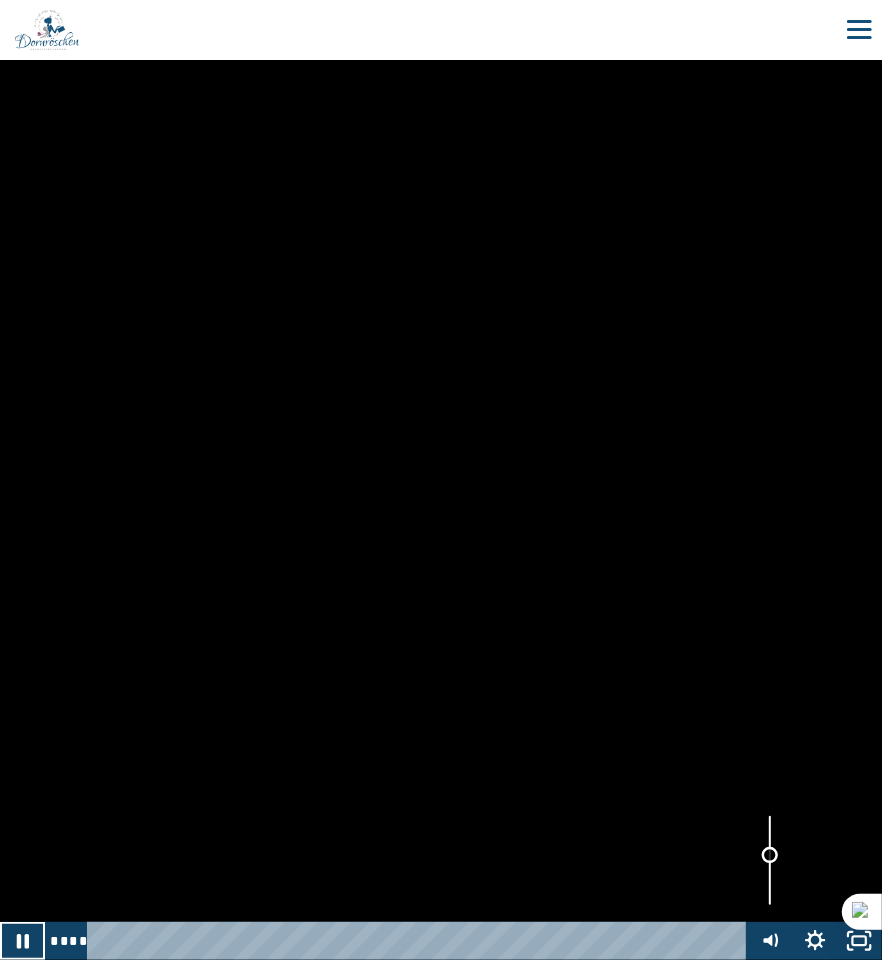 drag, startPoint x: 768, startPoint y: 864, endPoint x: 774, endPoint y: 853, distance: 12.529964 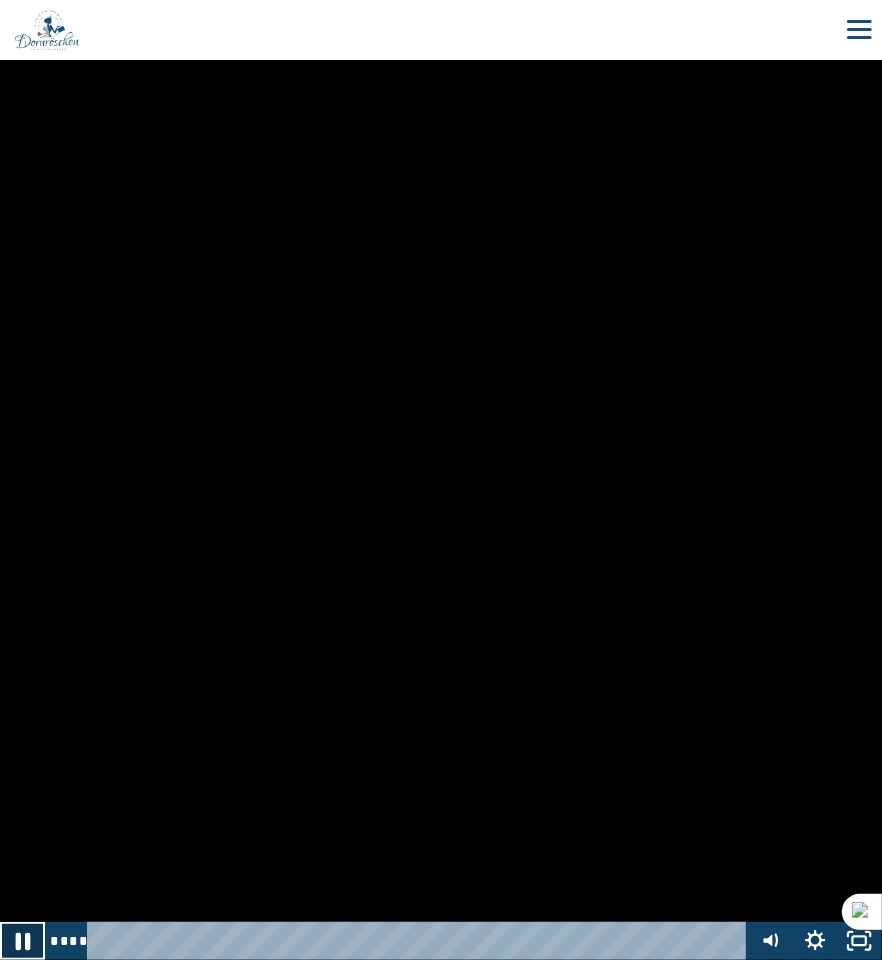 click 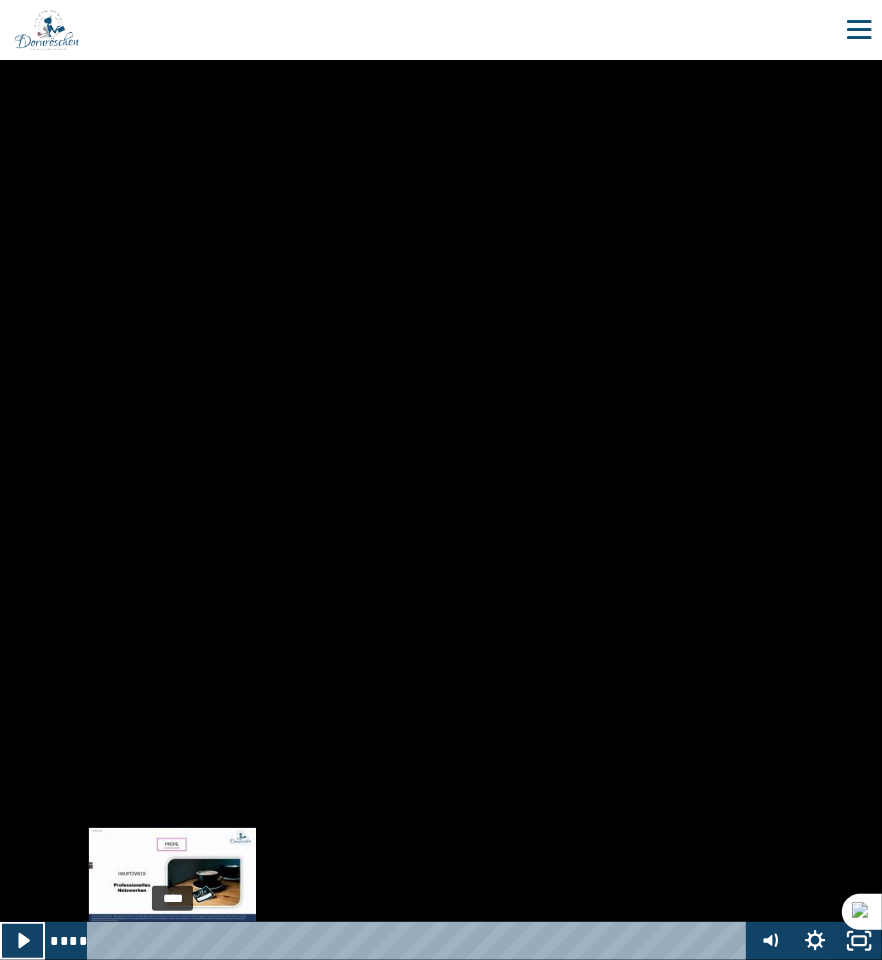click on "****" at bounding box center [420, 941] 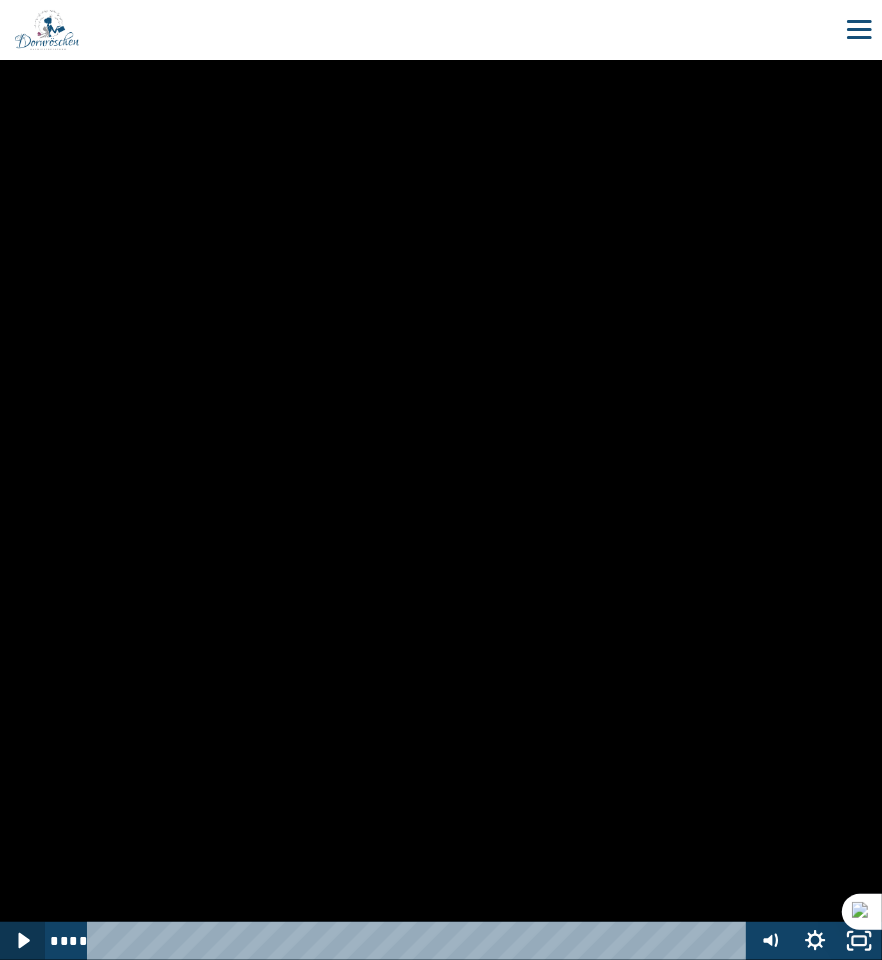 click 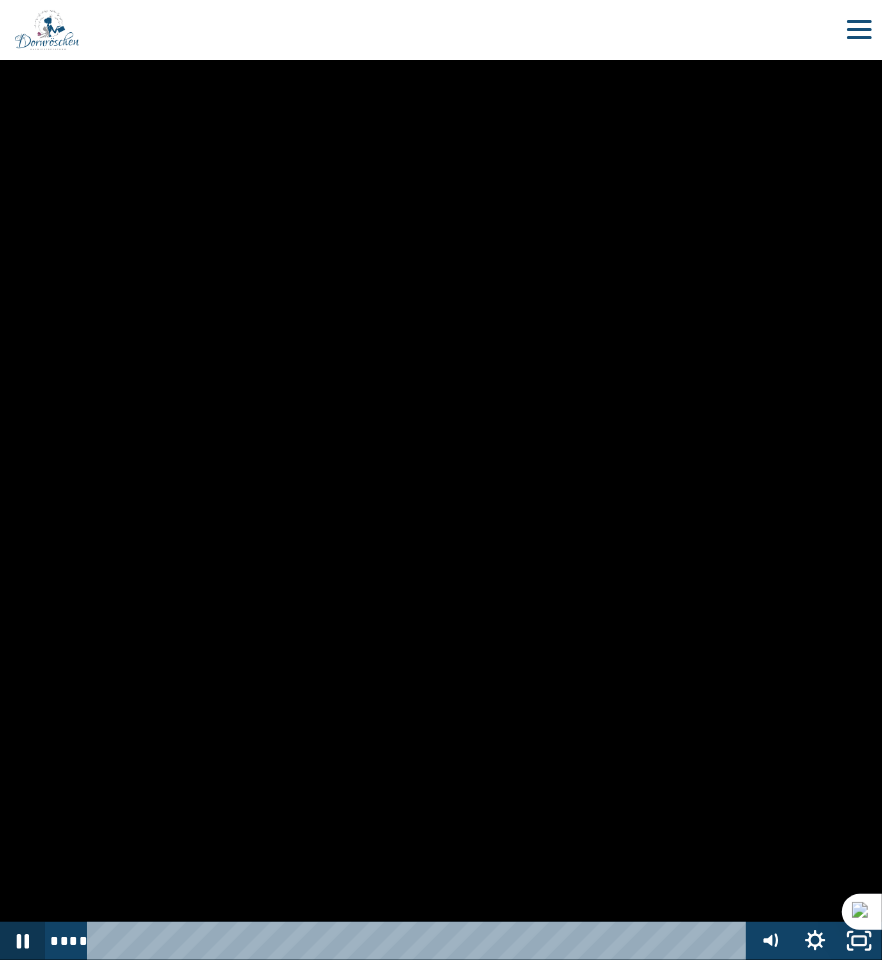 click 